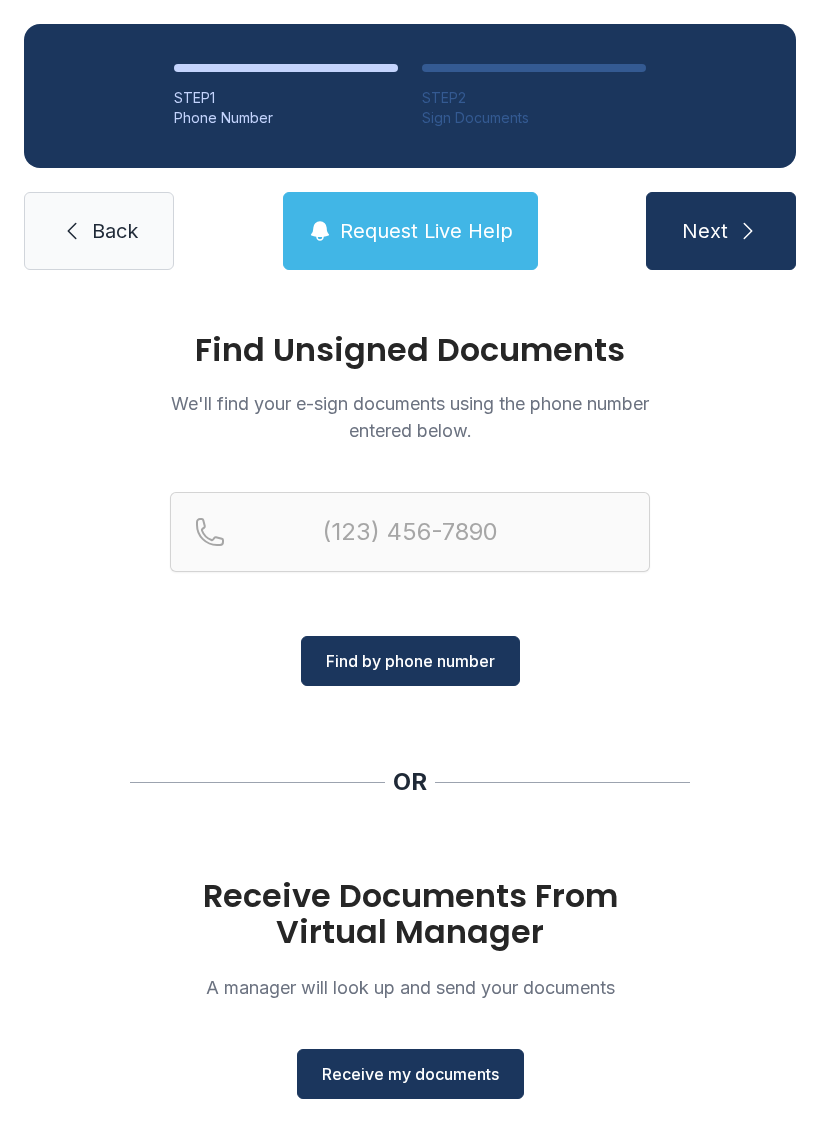 scroll, scrollTop: 0, scrollLeft: 0, axis: both 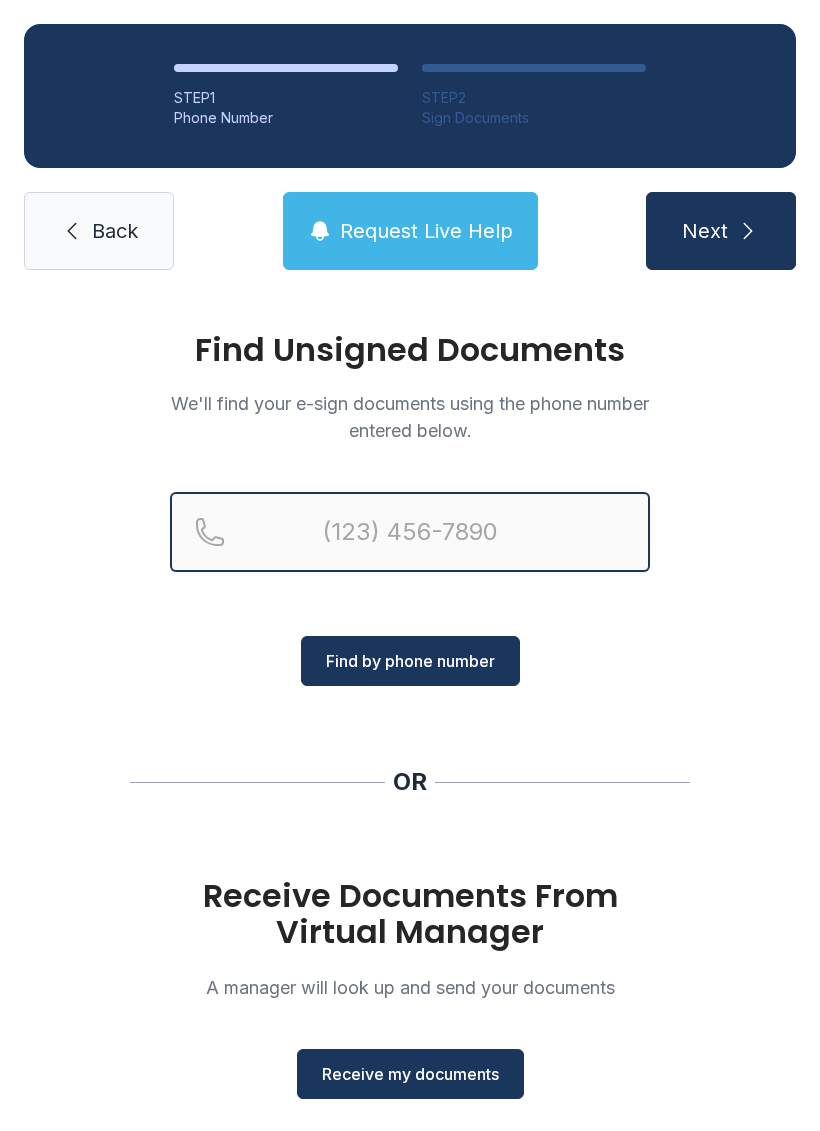 click at bounding box center [410, 532] 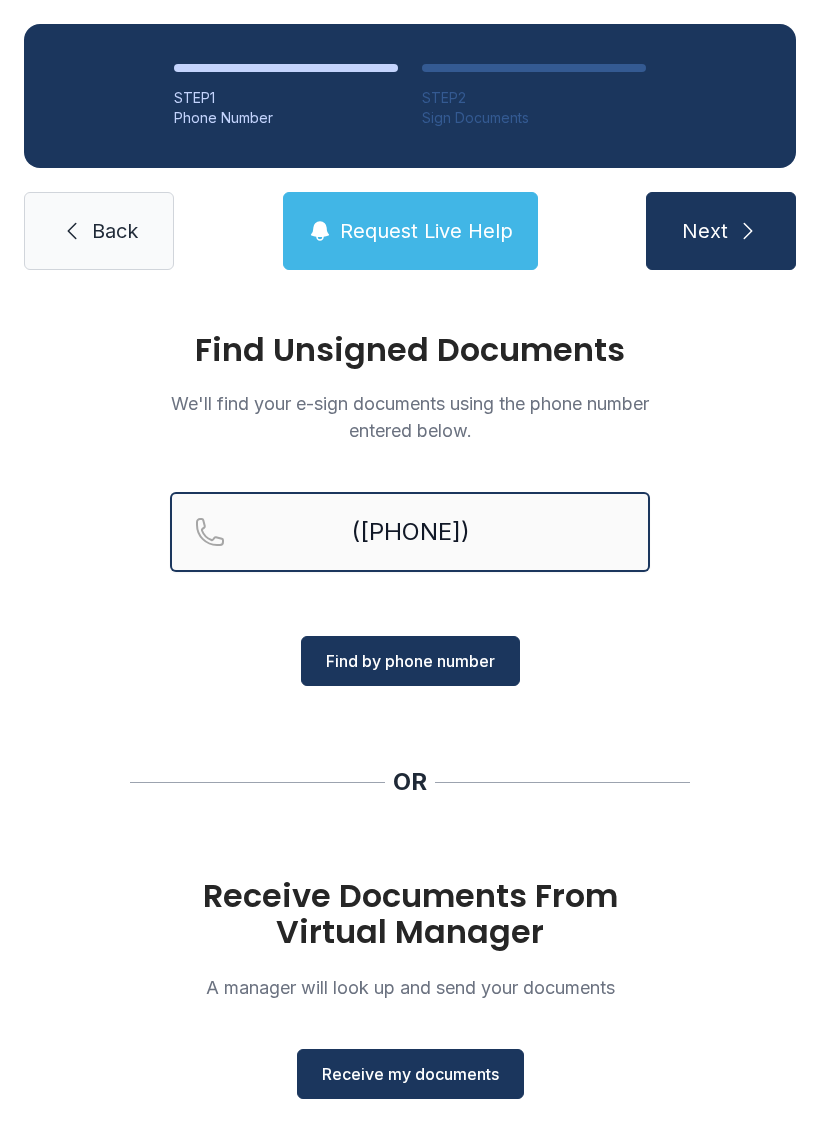type on "([PHONE])" 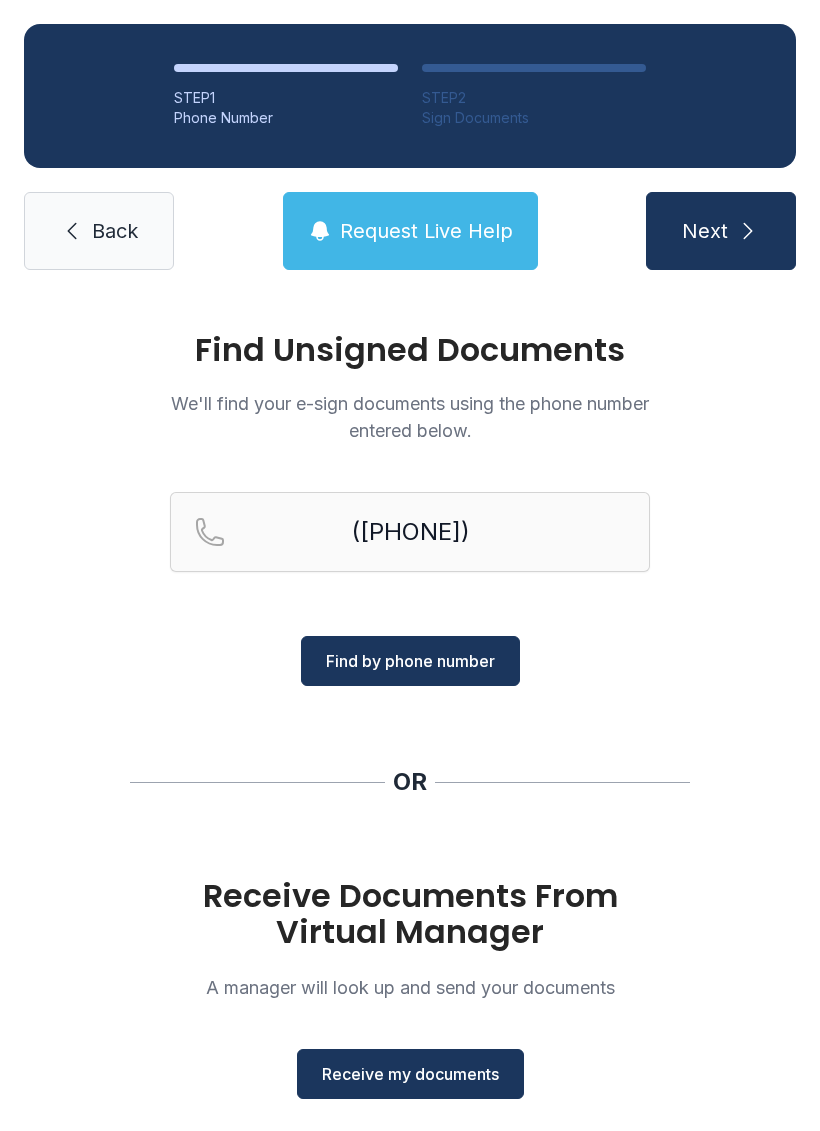 click on "Find by phone number" at bounding box center [410, 661] 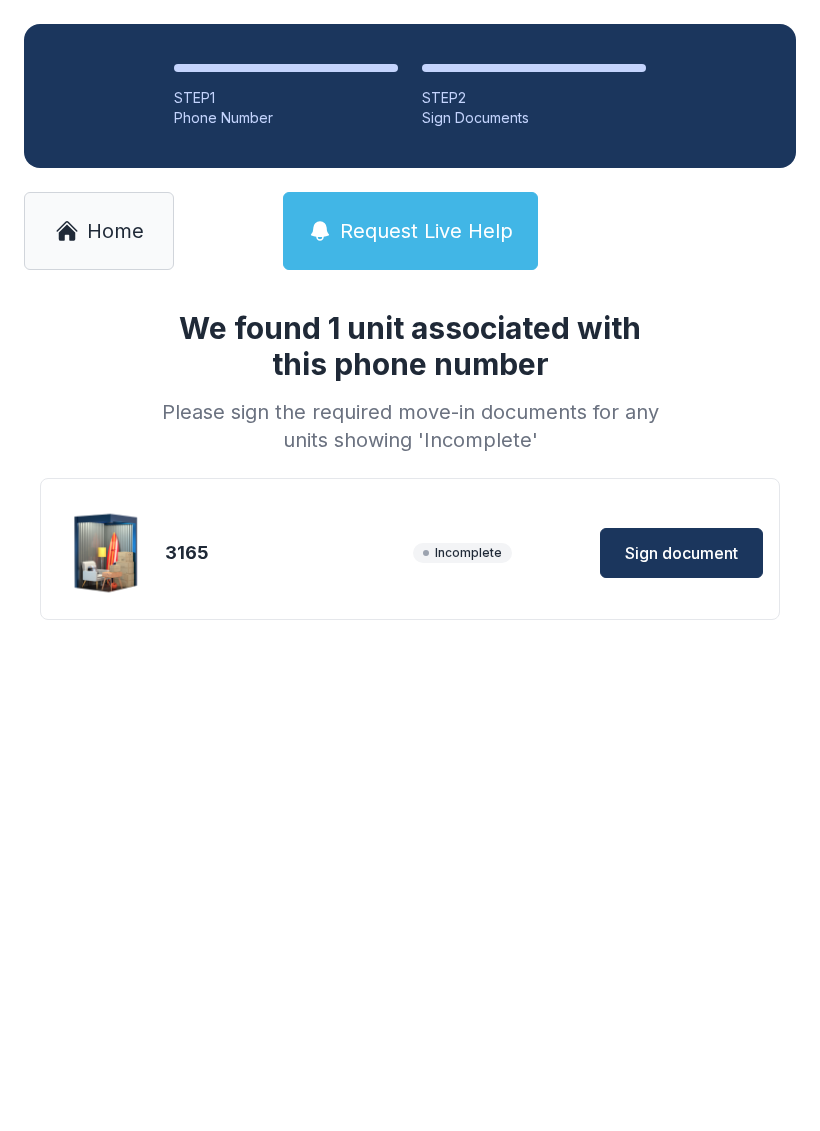 click on "Sign document" at bounding box center [681, 553] 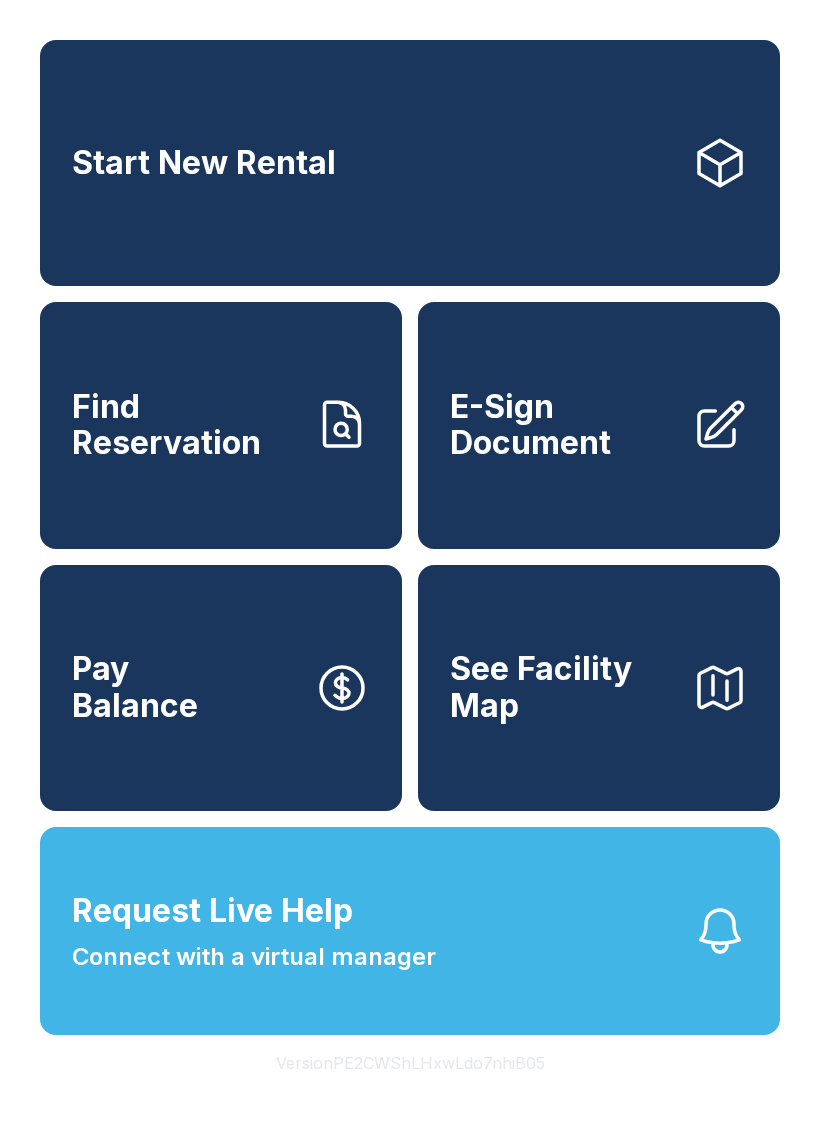 click on "Start New Rental" at bounding box center (410, 163) 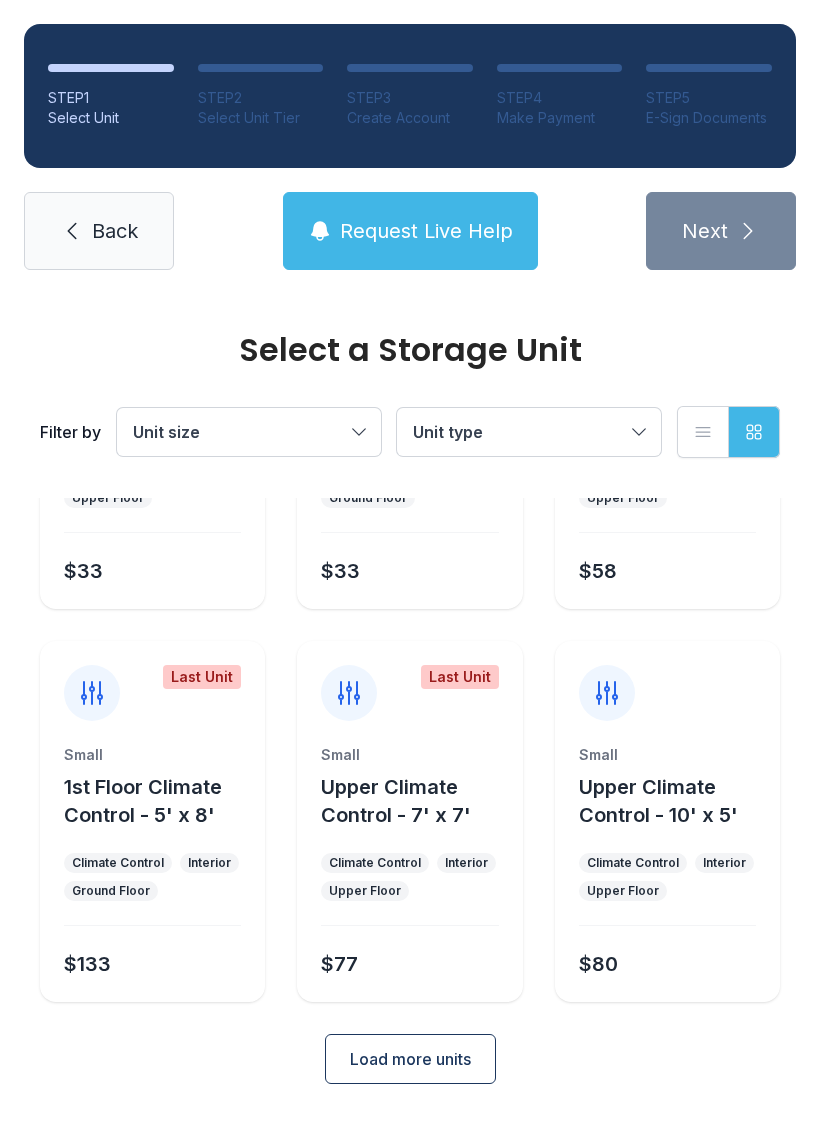 scroll, scrollTop: 238, scrollLeft: 0, axis: vertical 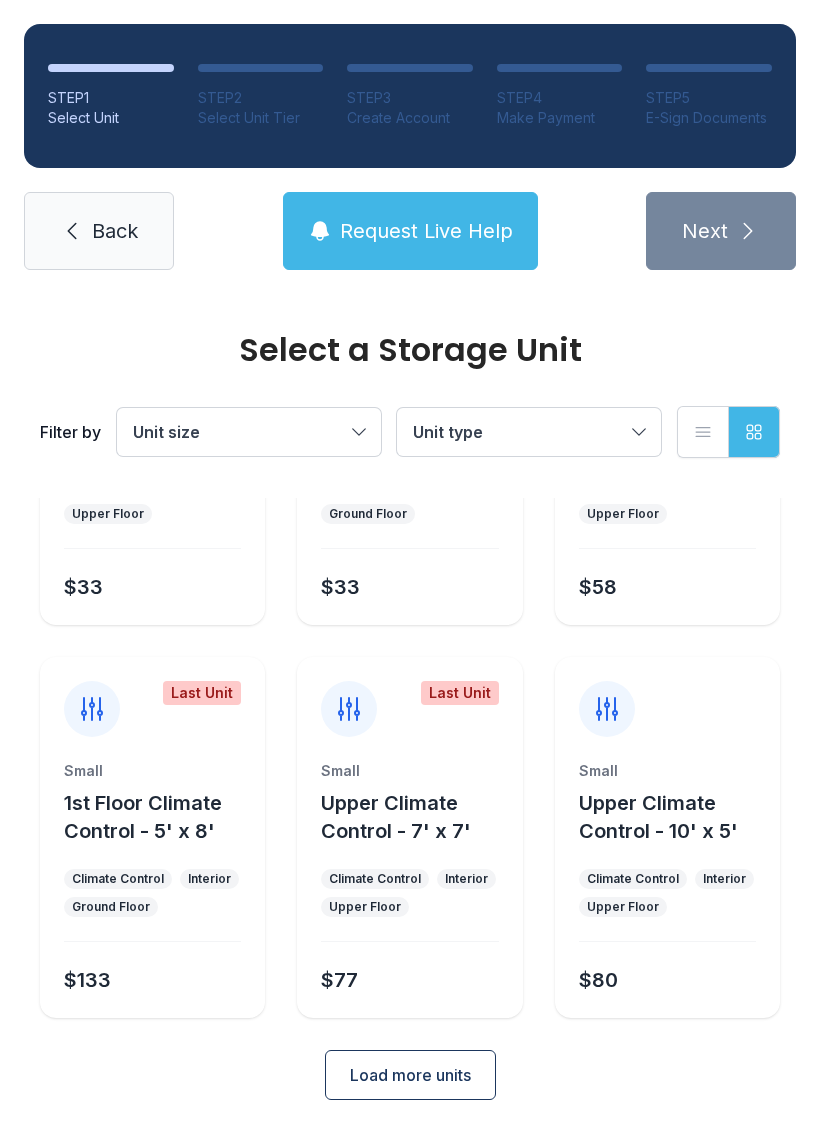 click on "Load more units" at bounding box center [410, 1075] 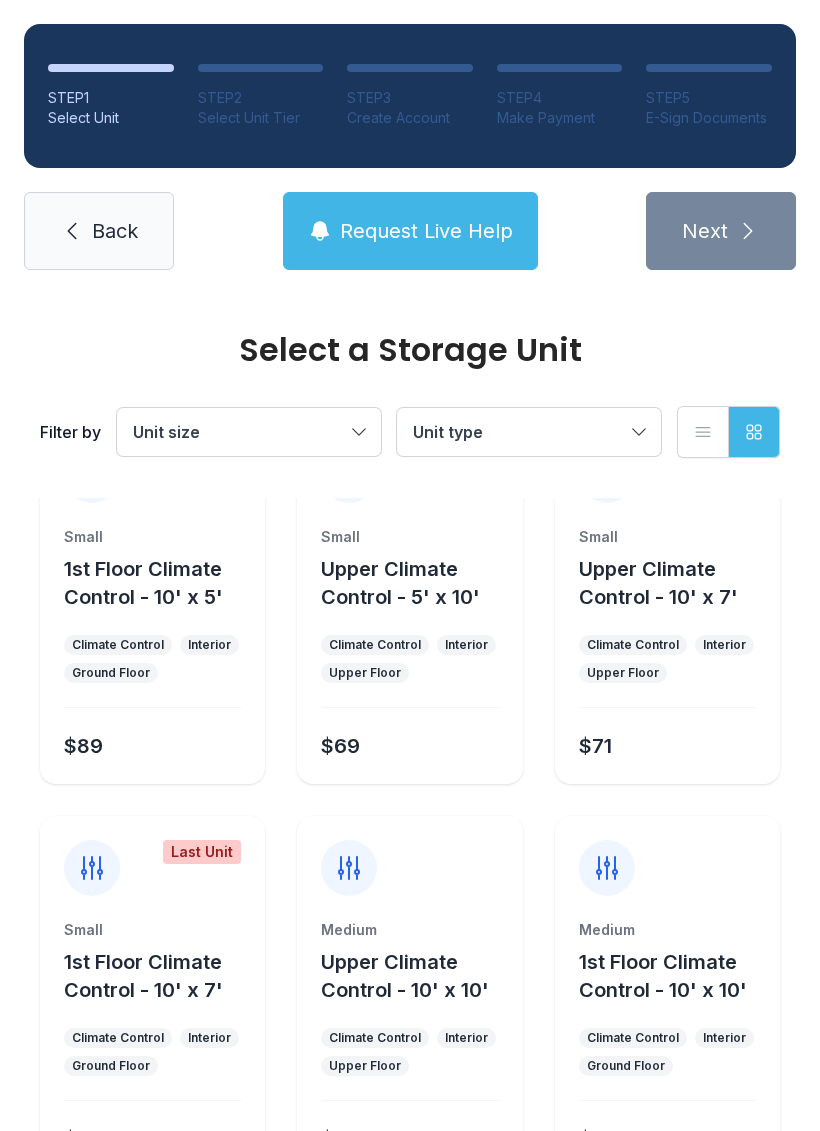 scroll, scrollTop: 872, scrollLeft: 0, axis: vertical 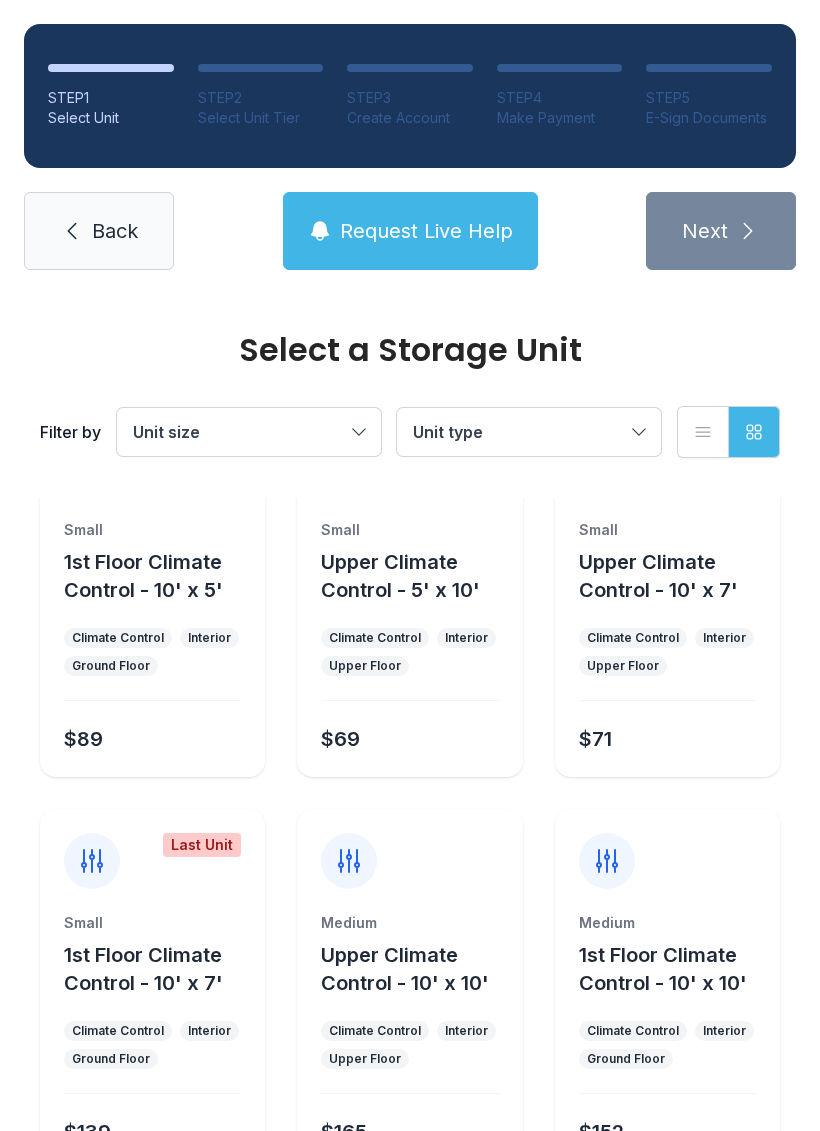 click on "Unit size" at bounding box center (249, 432) 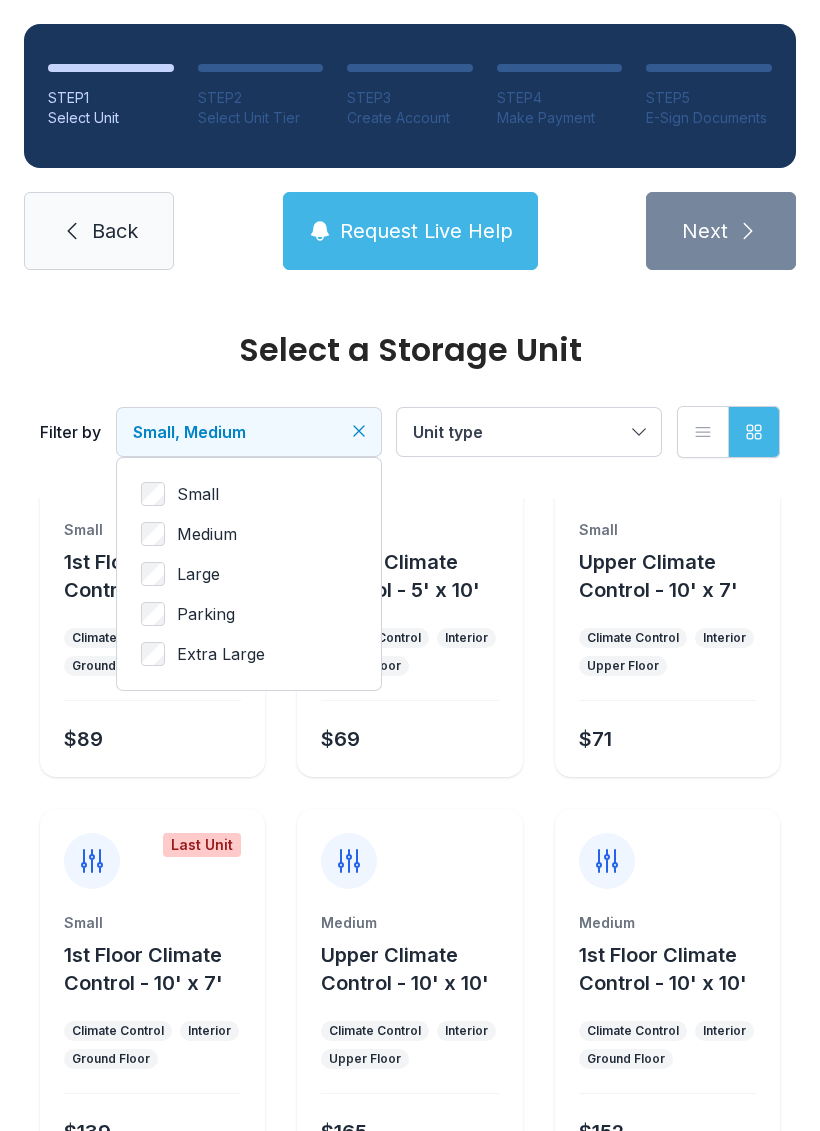 click on "Medium" at bounding box center (207, 534) 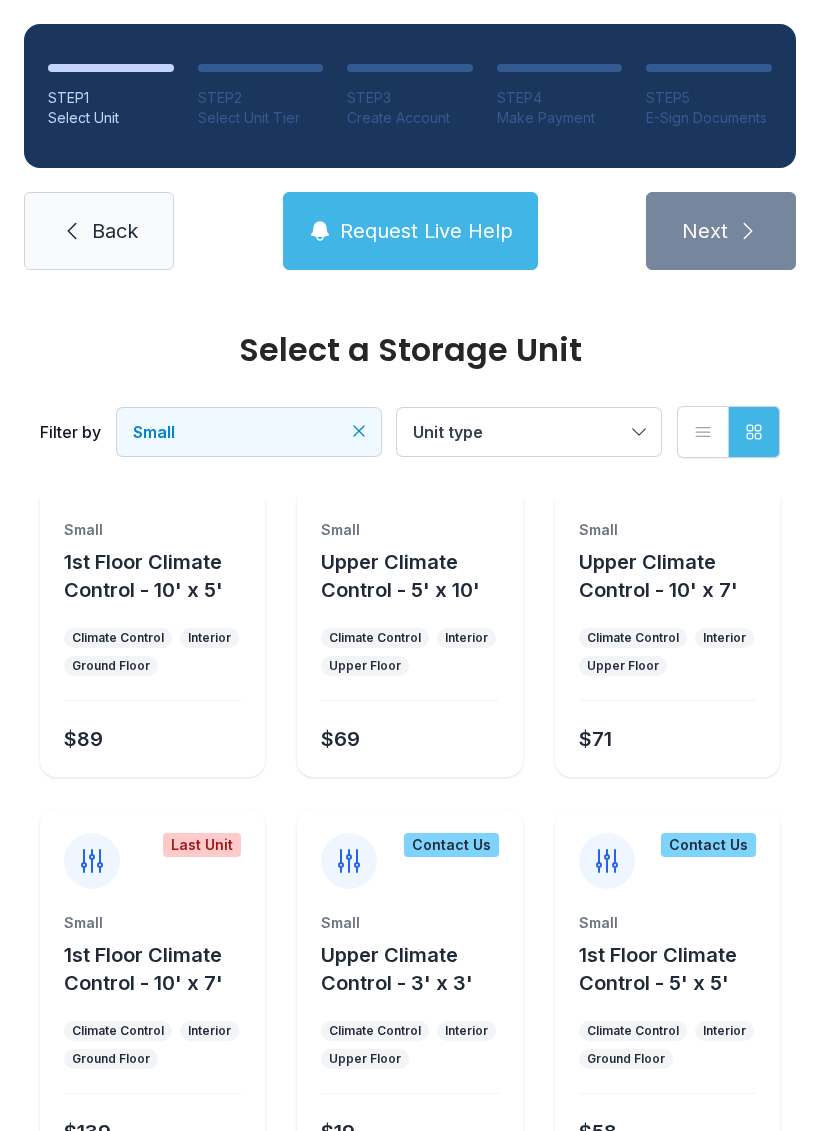 click on "Unit type" at bounding box center [529, 432] 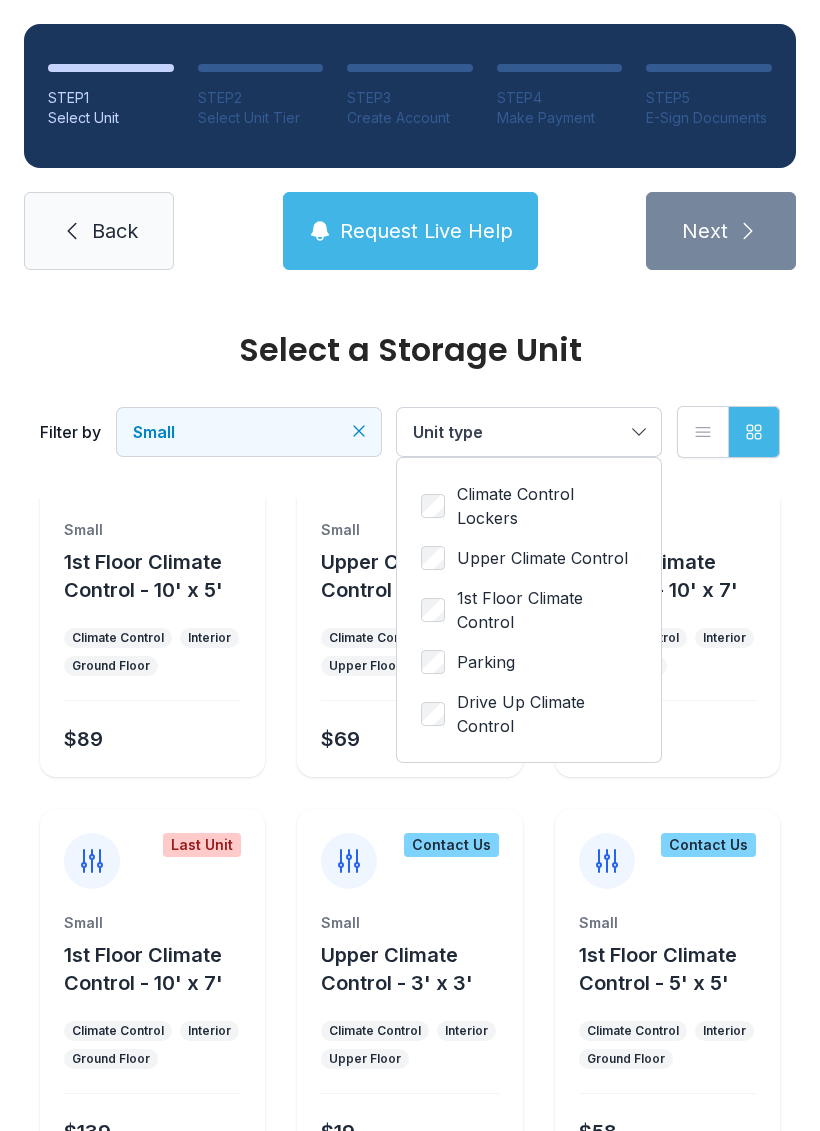 scroll, scrollTop: 549, scrollLeft: 0, axis: vertical 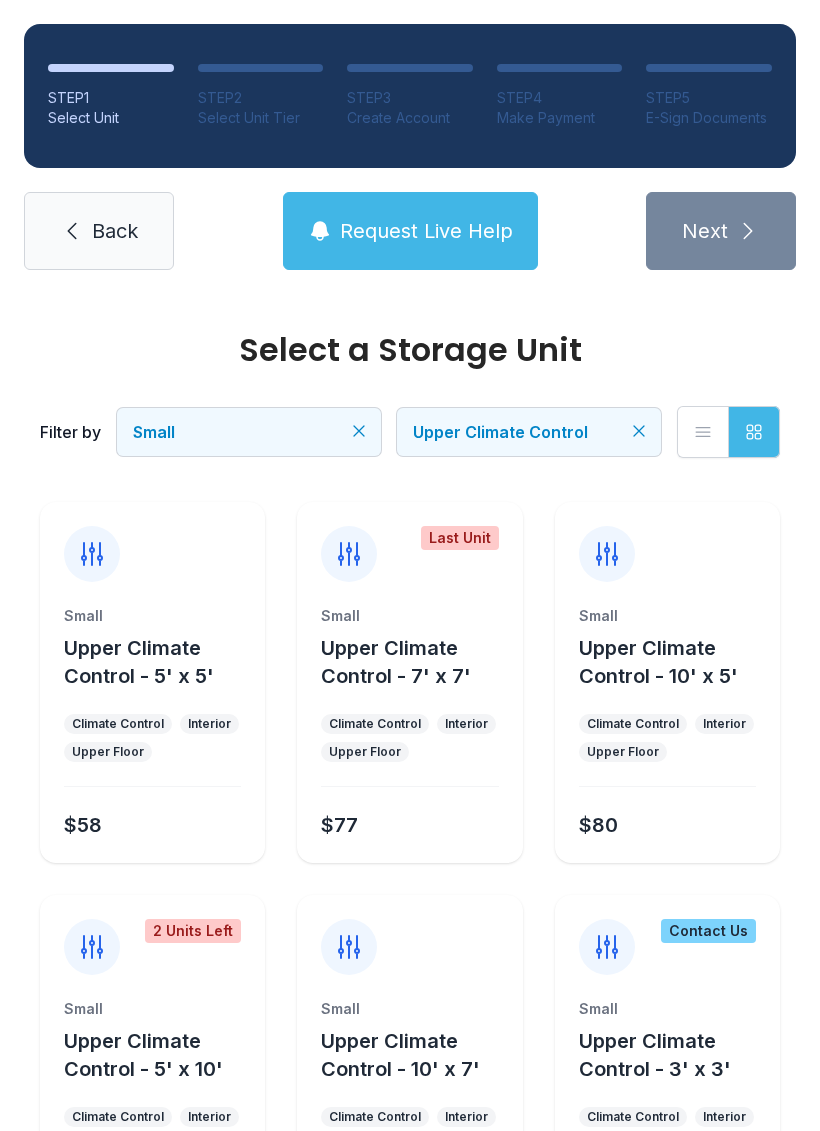 click on "Upper Climate Control" at bounding box center (519, 432) 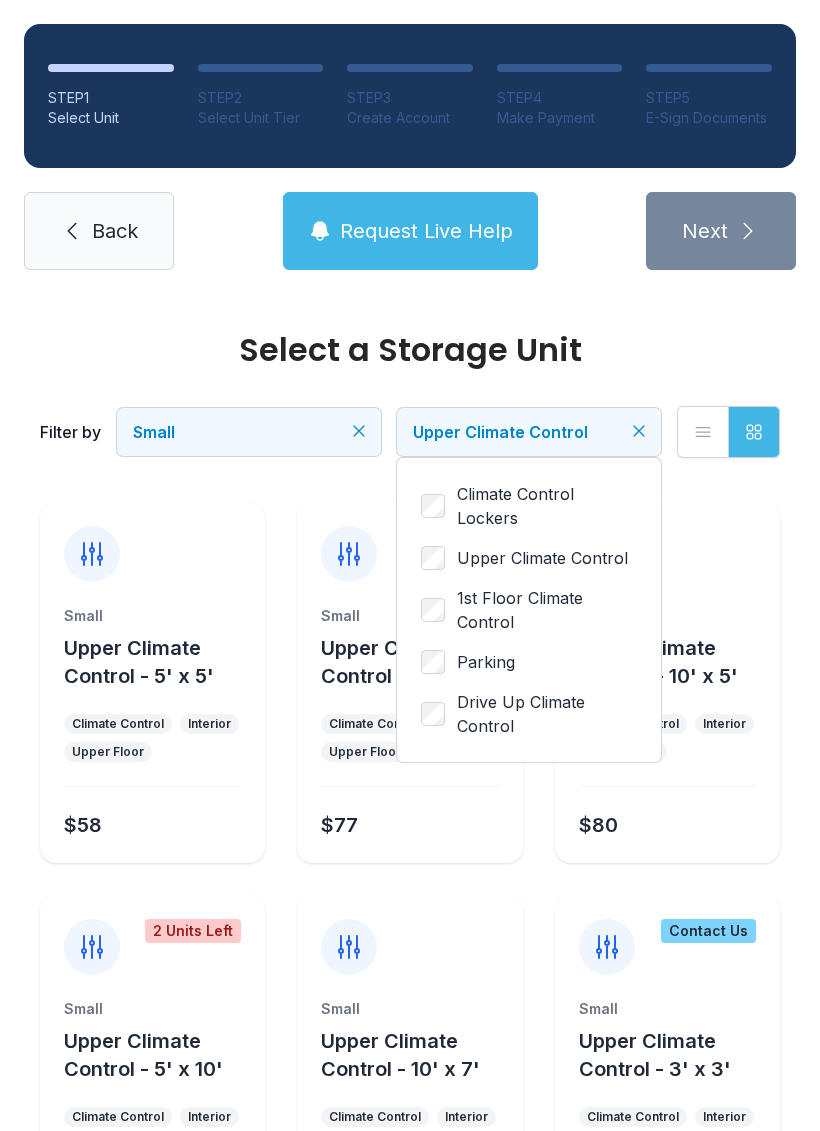 click on "1st Floor Climate Control" at bounding box center [547, 610] 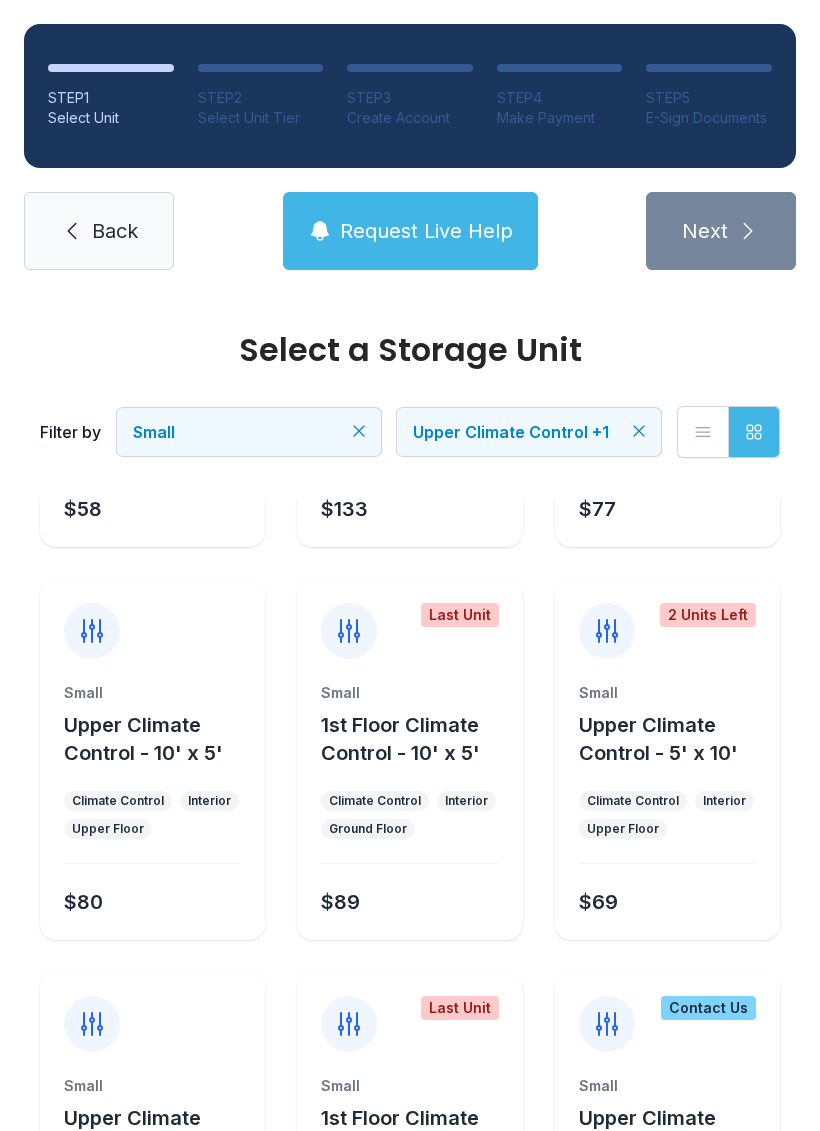 scroll, scrollTop: 320, scrollLeft: 0, axis: vertical 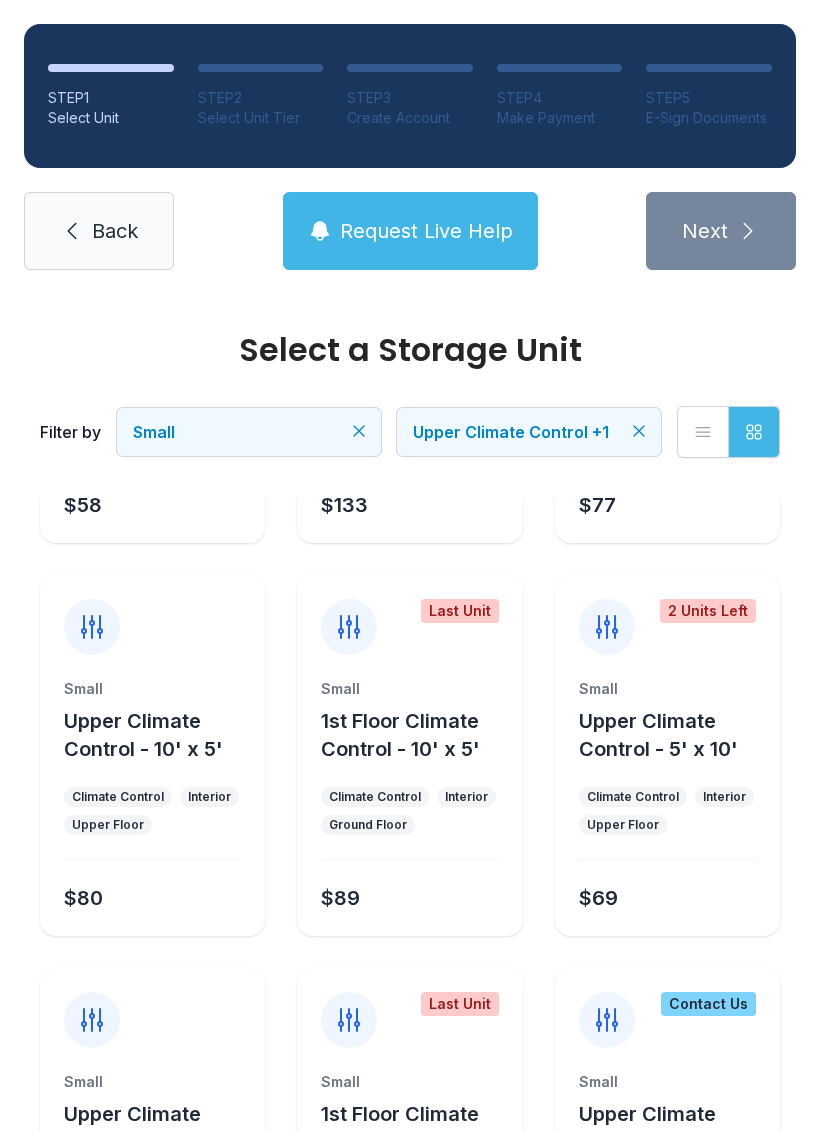 click on "Small" at bounding box center (409, 689) 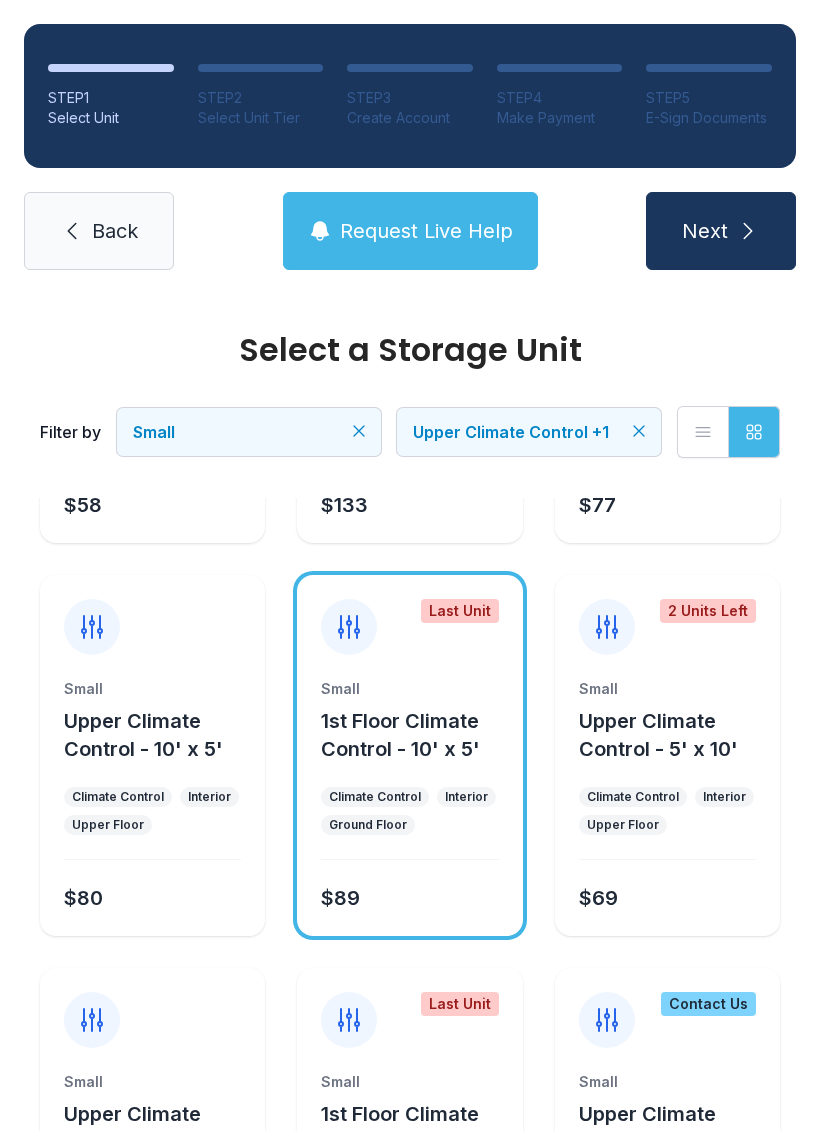 click on "Next" at bounding box center [721, 231] 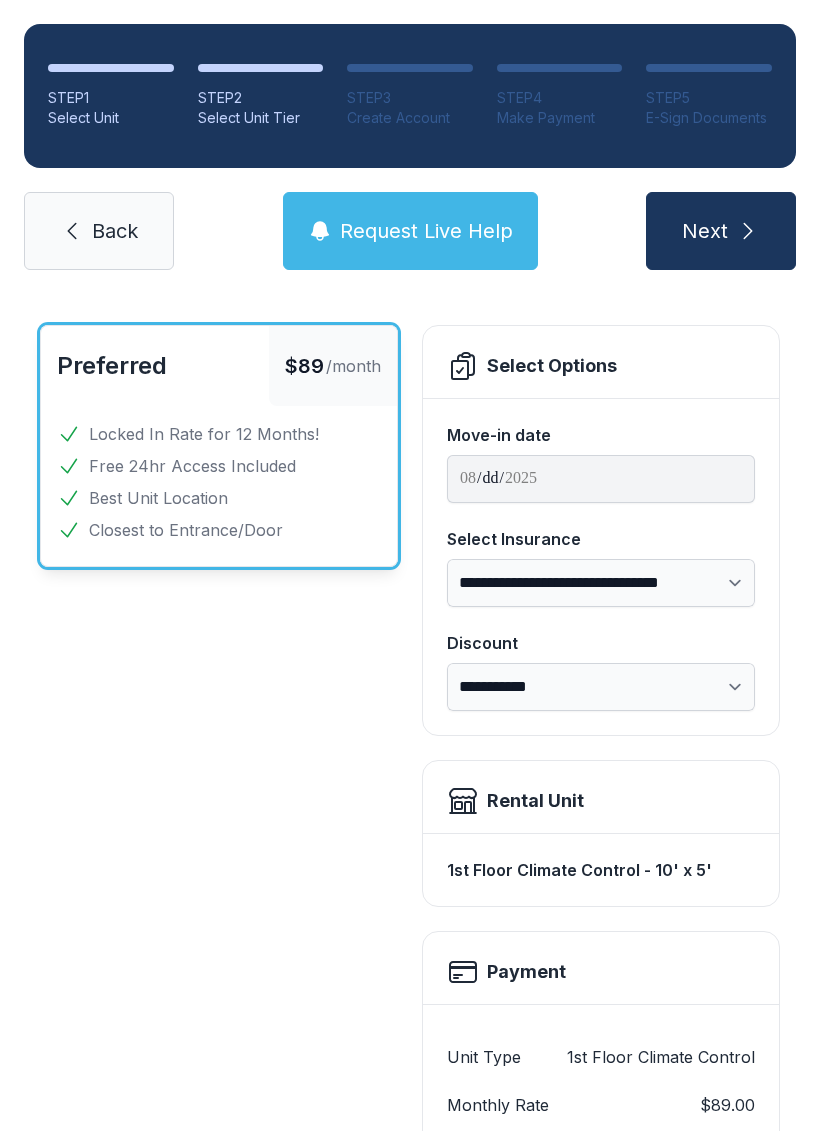 scroll, scrollTop: 82, scrollLeft: 0, axis: vertical 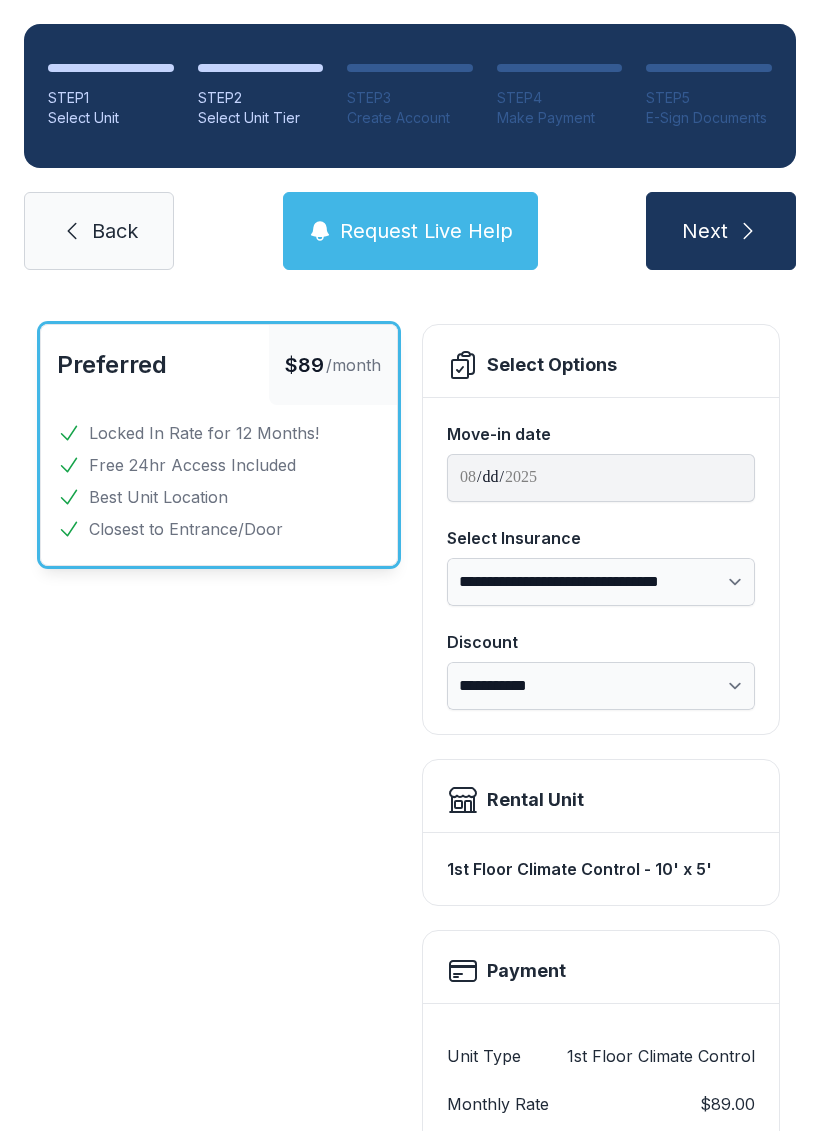 click on "Preferred $89 /month Locked In Rate for 12 Months! Free 24hr Access Included Best Unit Location Closest to Entrance/Door" at bounding box center (219, 991) 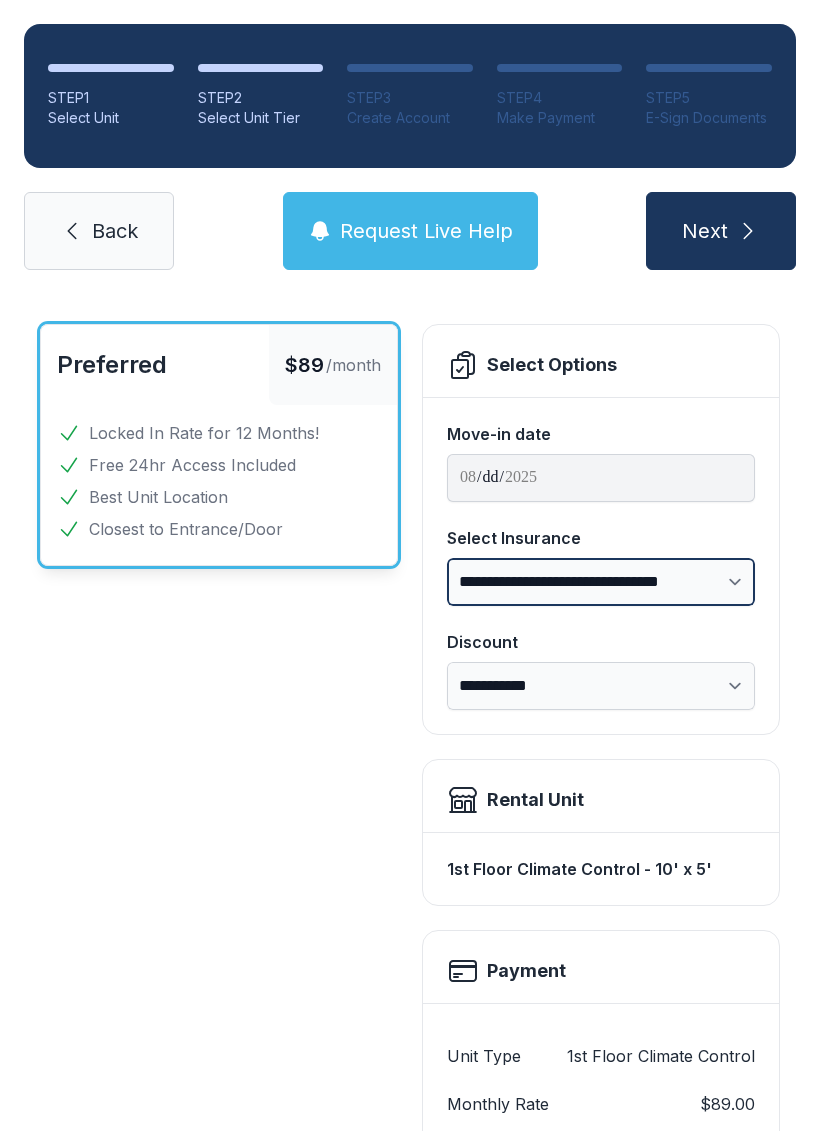 click on "**********" at bounding box center [601, 582] 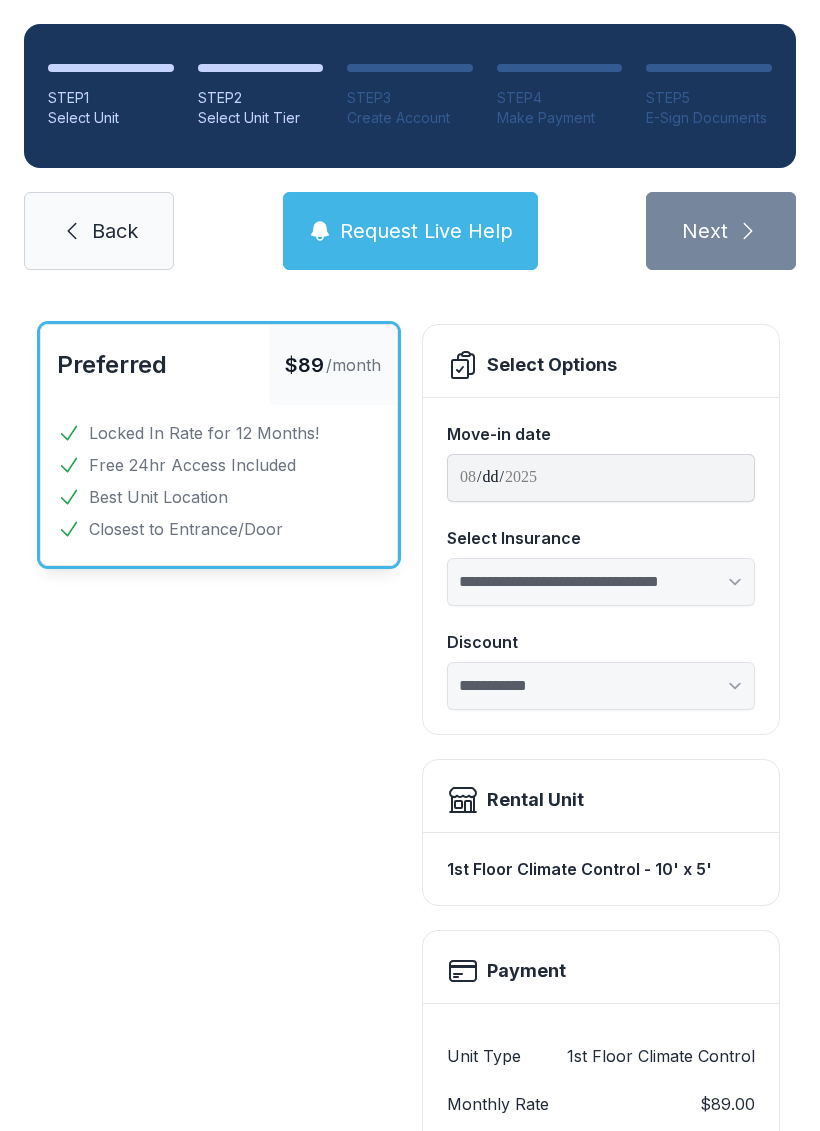 select on "****" 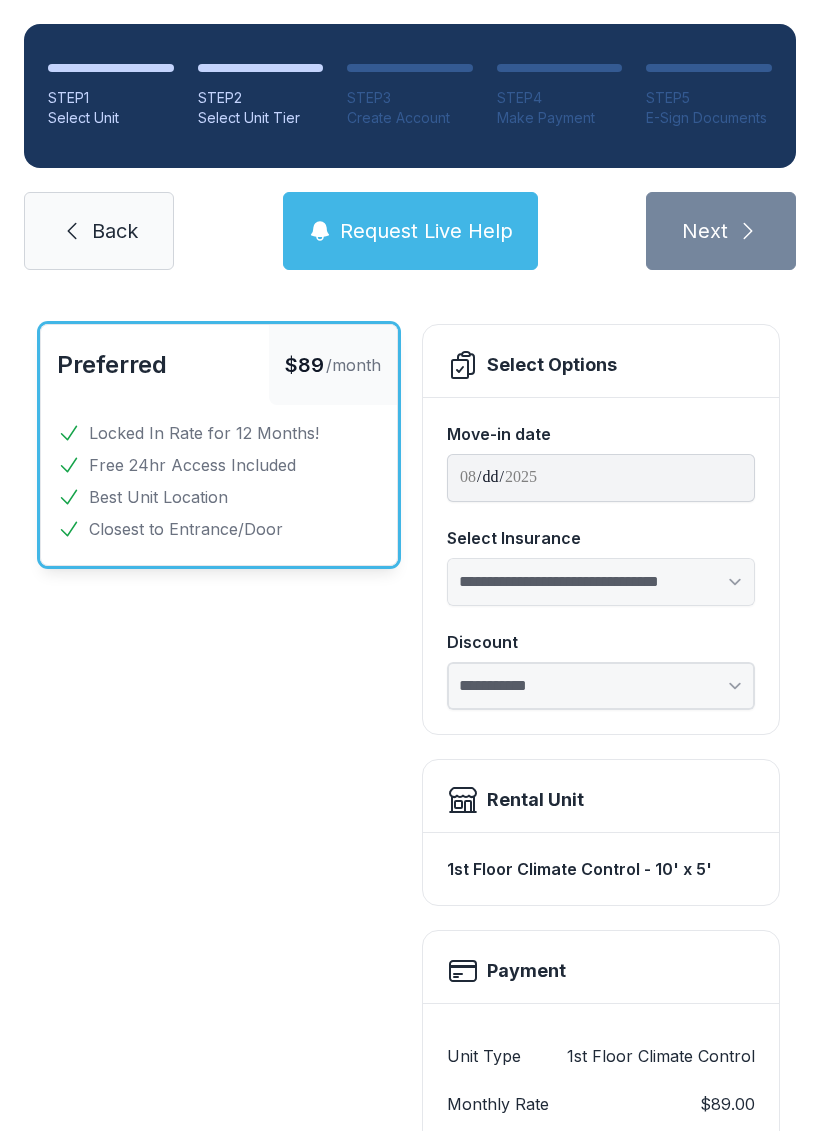 click on "**********" at bounding box center (601, 686) 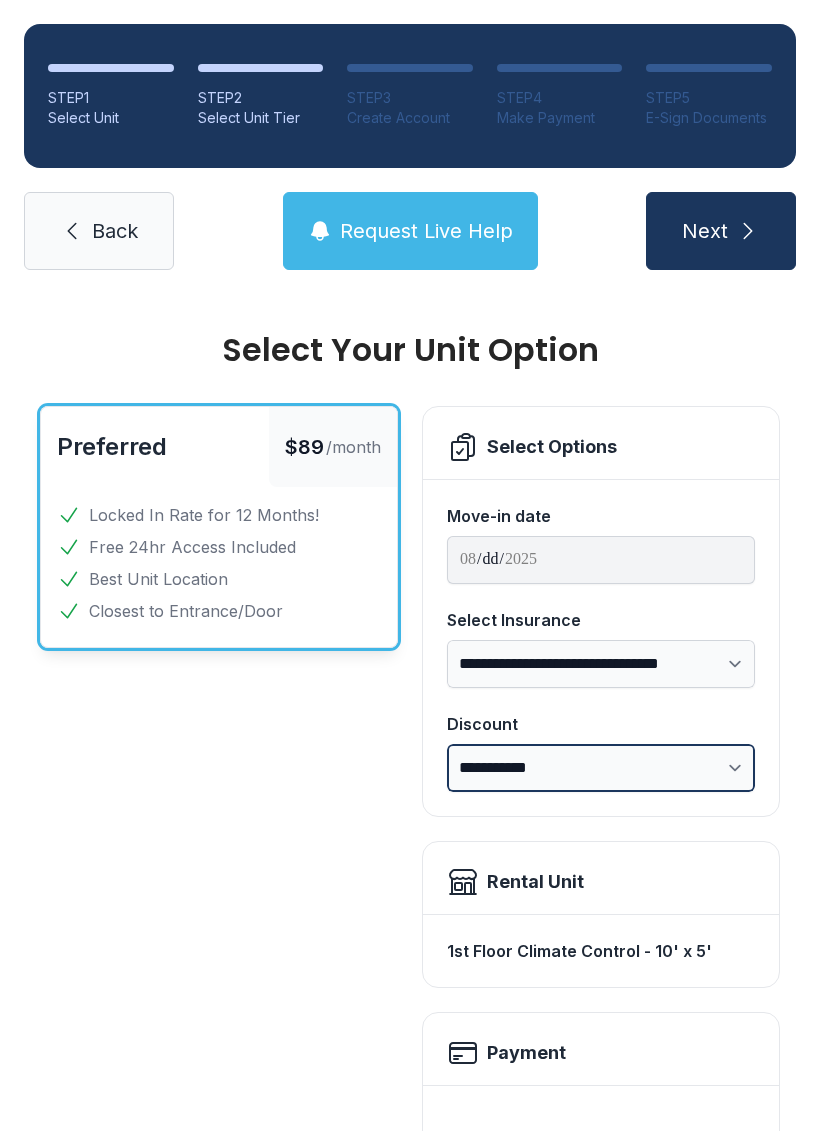 scroll, scrollTop: 0, scrollLeft: 0, axis: both 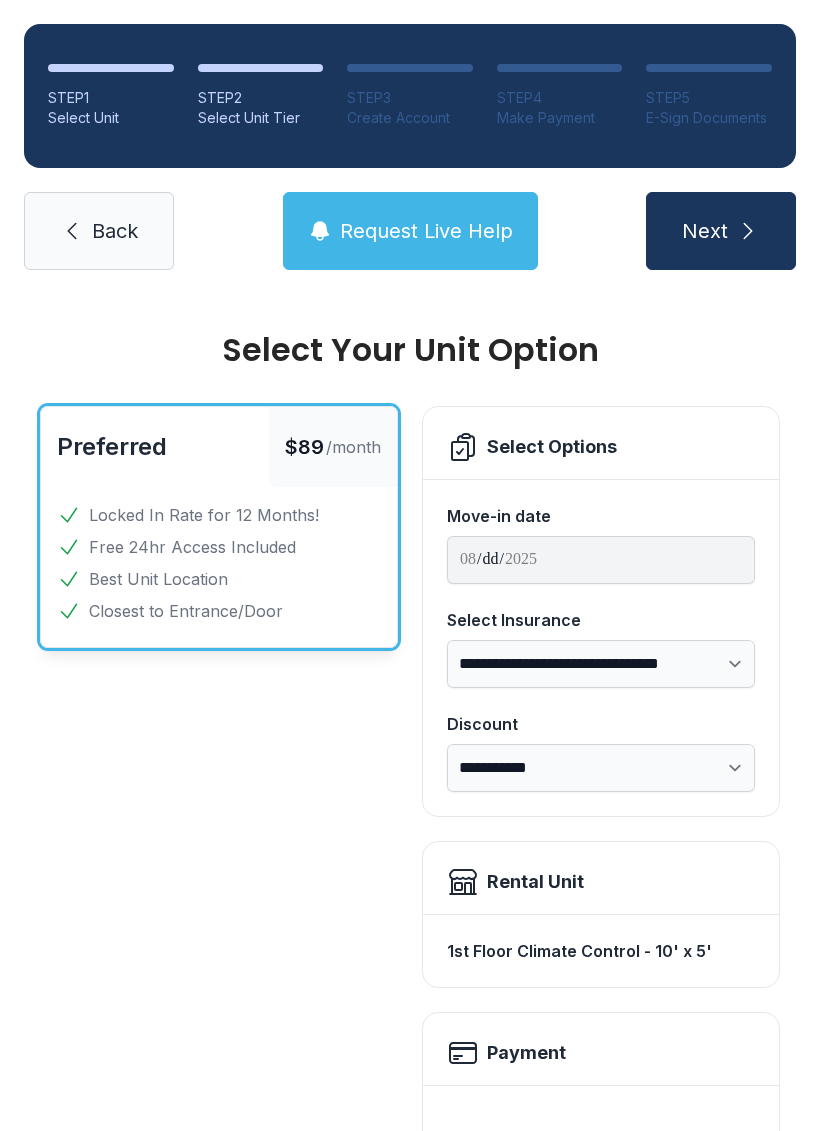 click on "Next" at bounding box center [705, 231] 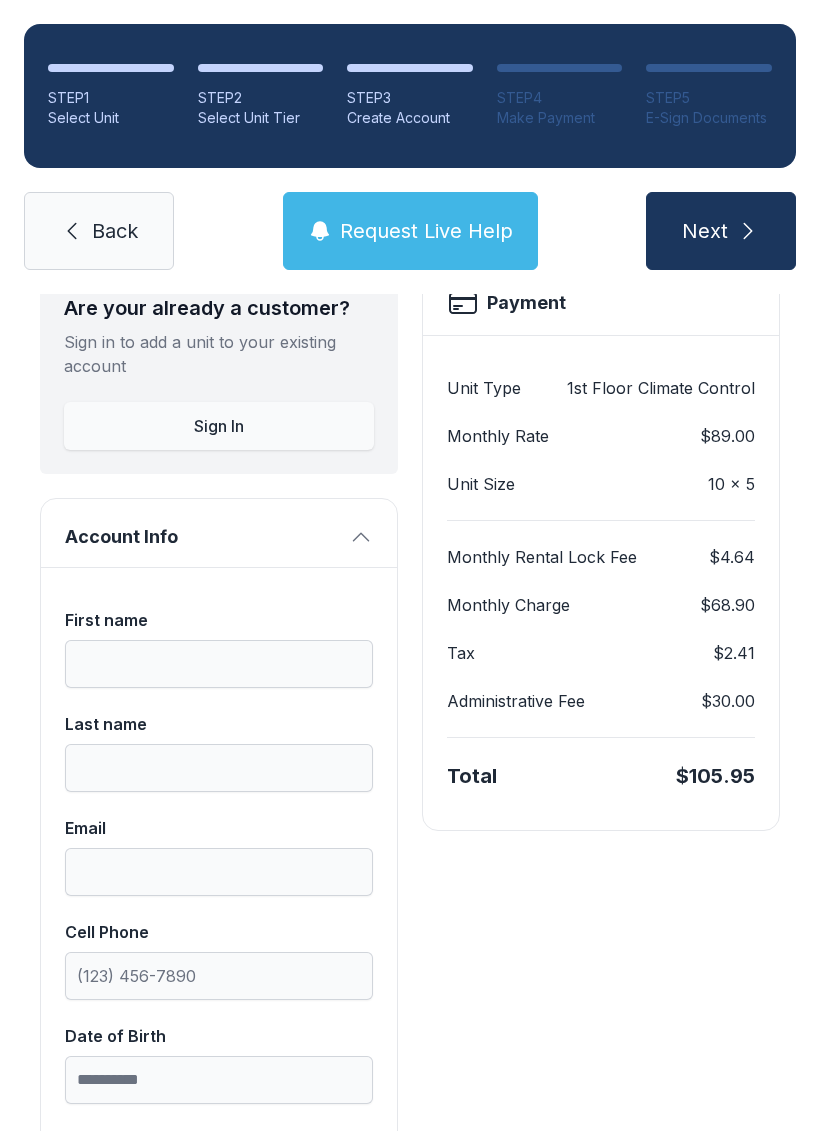 scroll, scrollTop: 138, scrollLeft: 0, axis: vertical 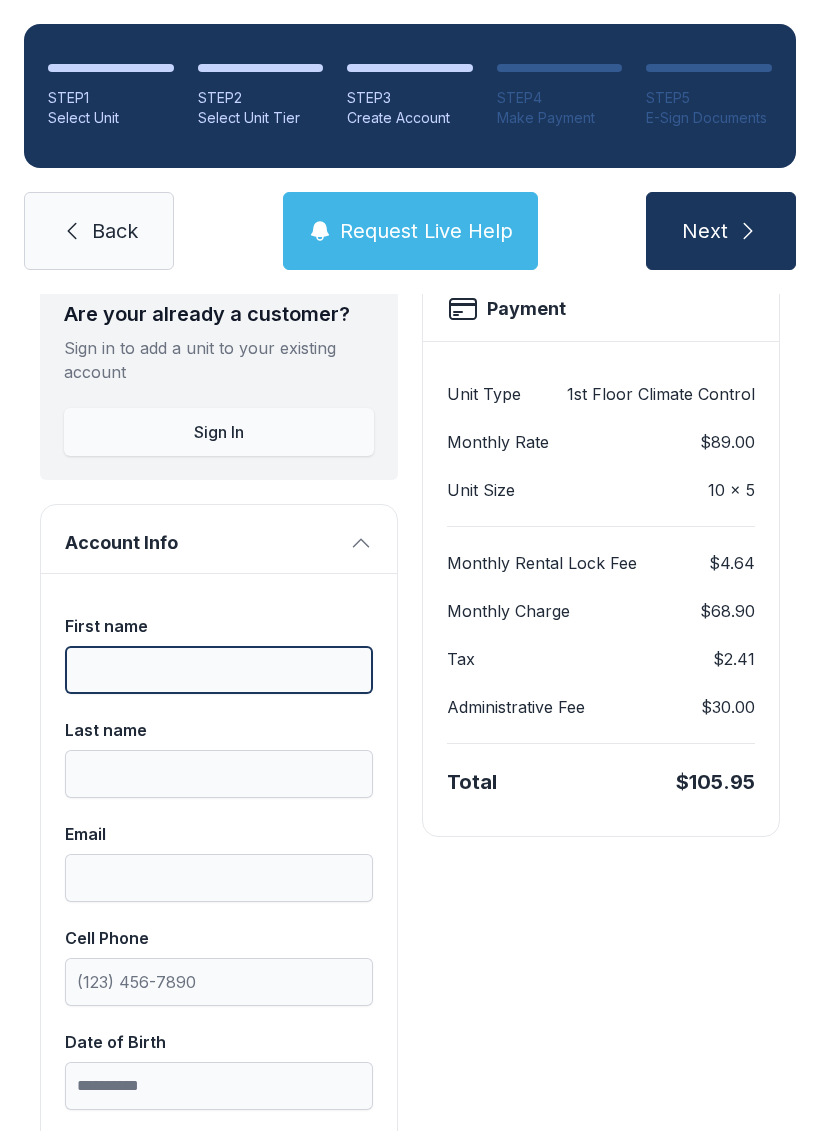click on "First name" at bounding box center [219, 670] 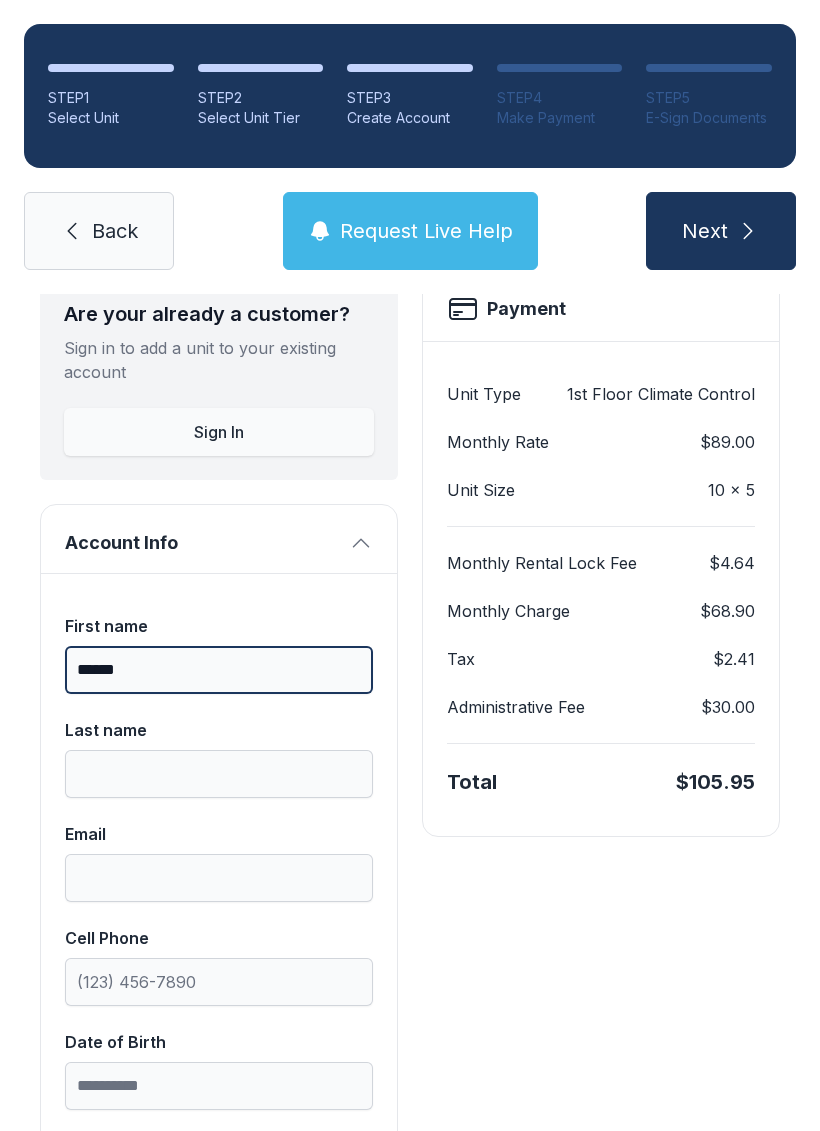 type on "******" 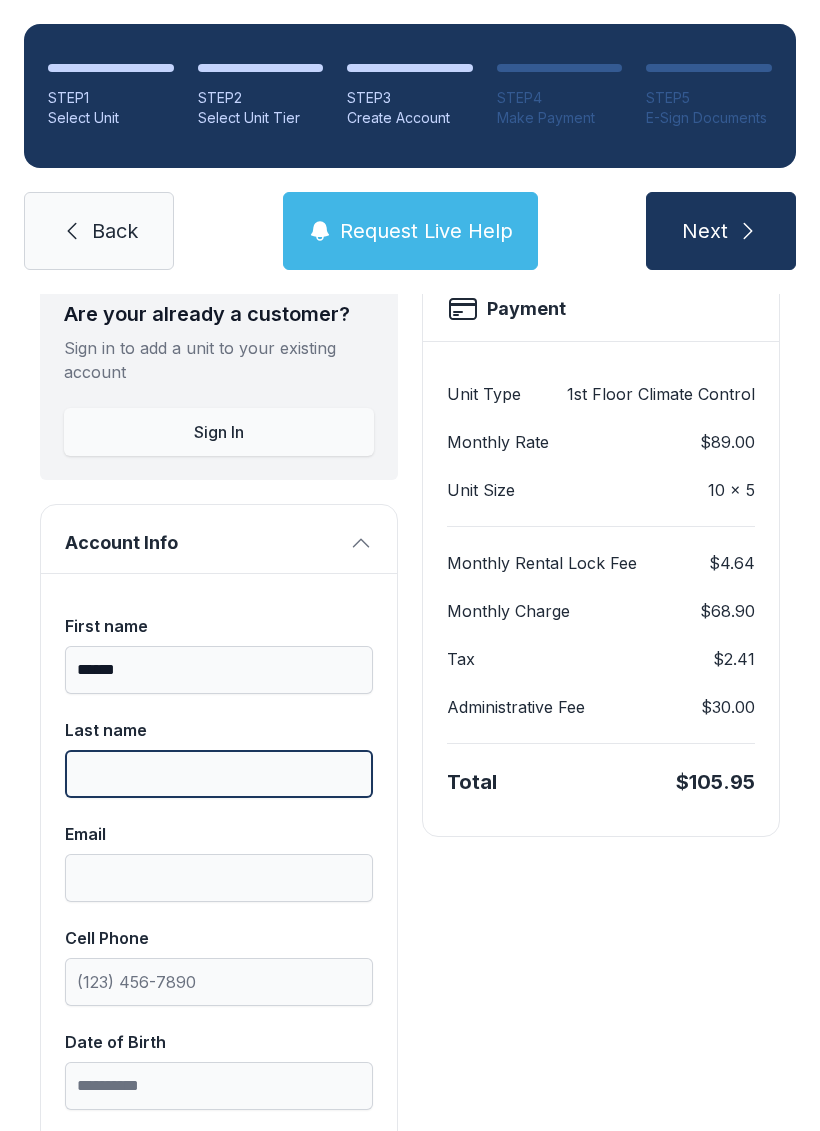 click on "Last name" at bounding box center (219, 774) 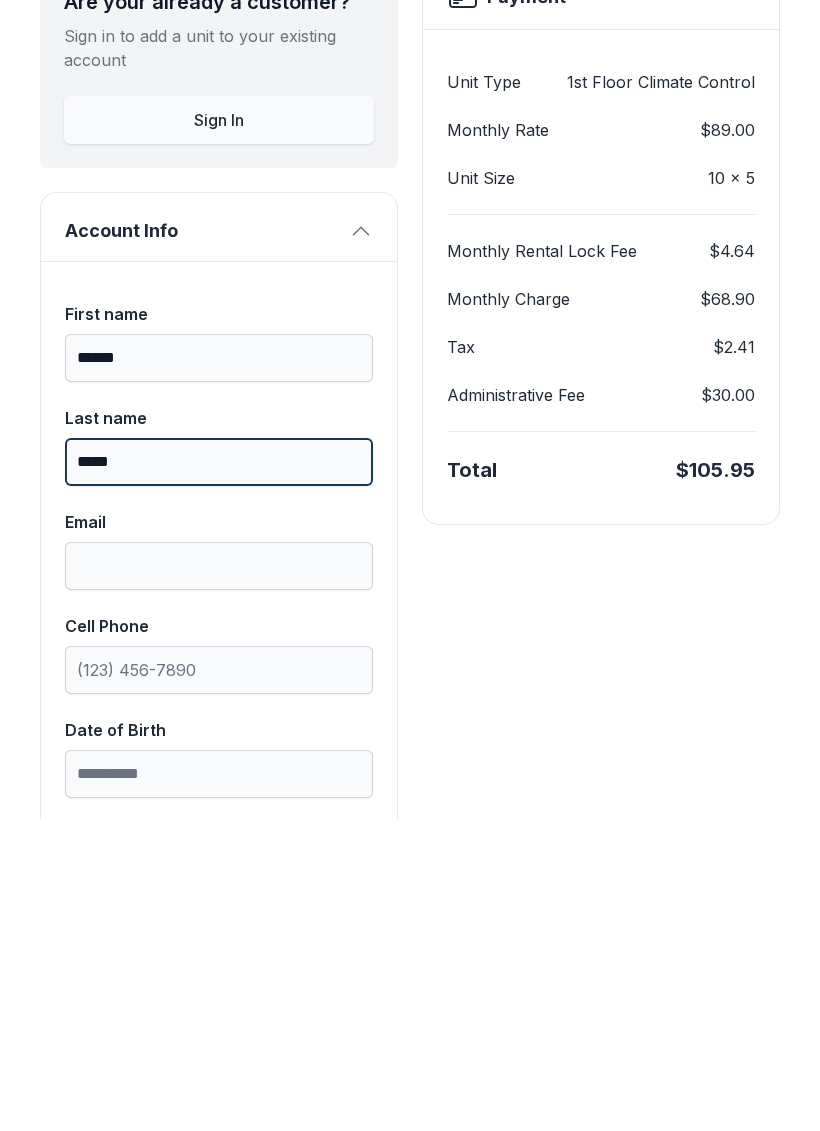 type on "*****" 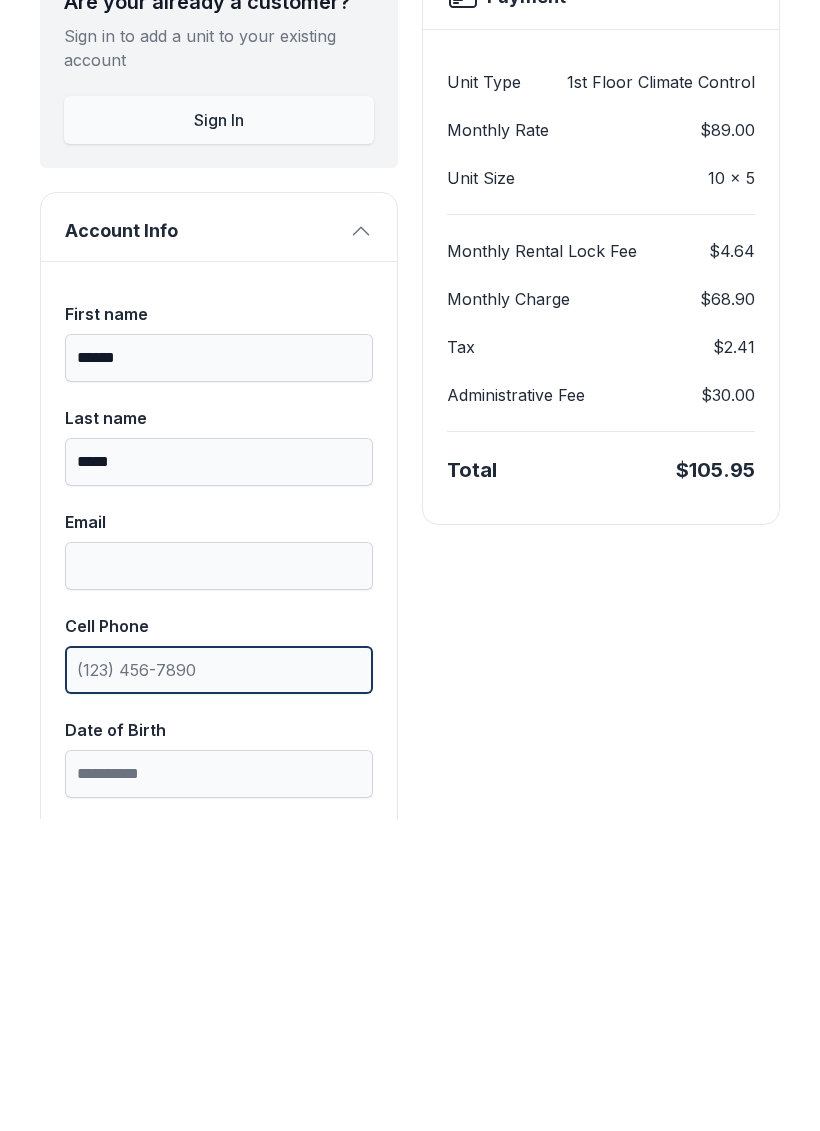 click on "Cell Phone" at bounding box center [219, 982] 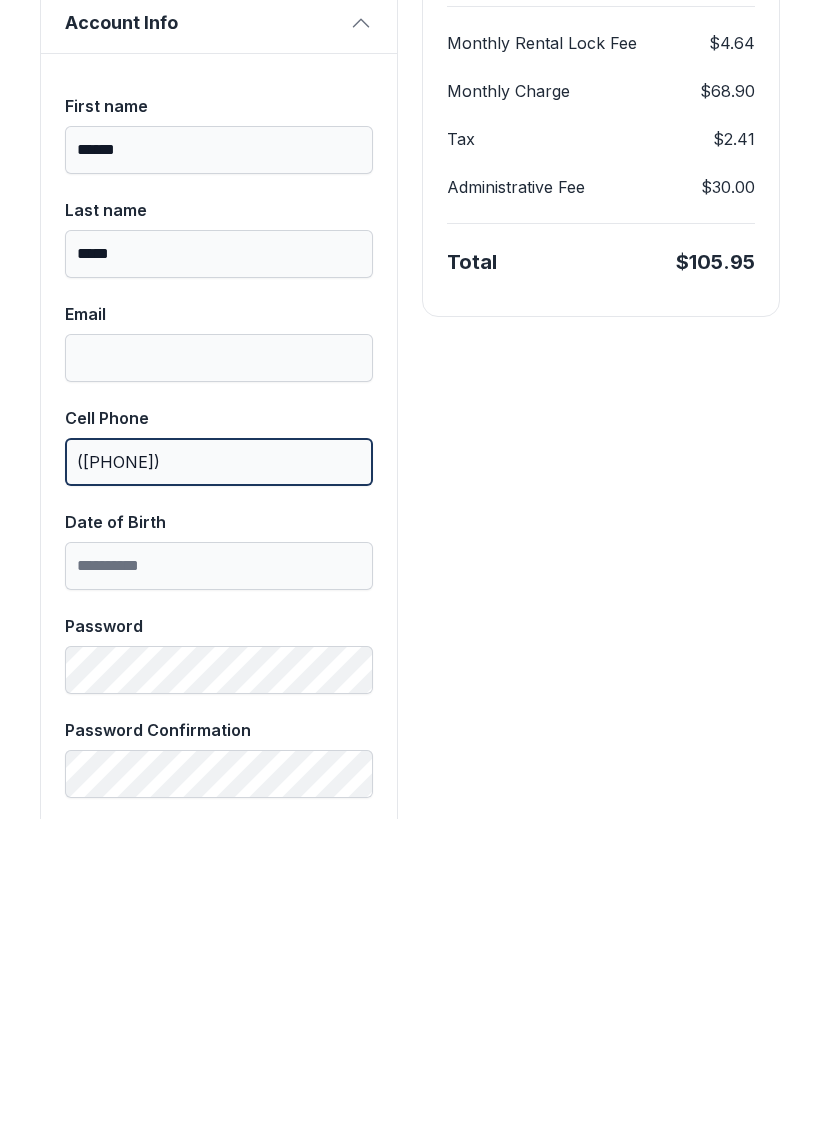 scroll, scrollTop: 367, scrollLeft: 0, axis: vertical 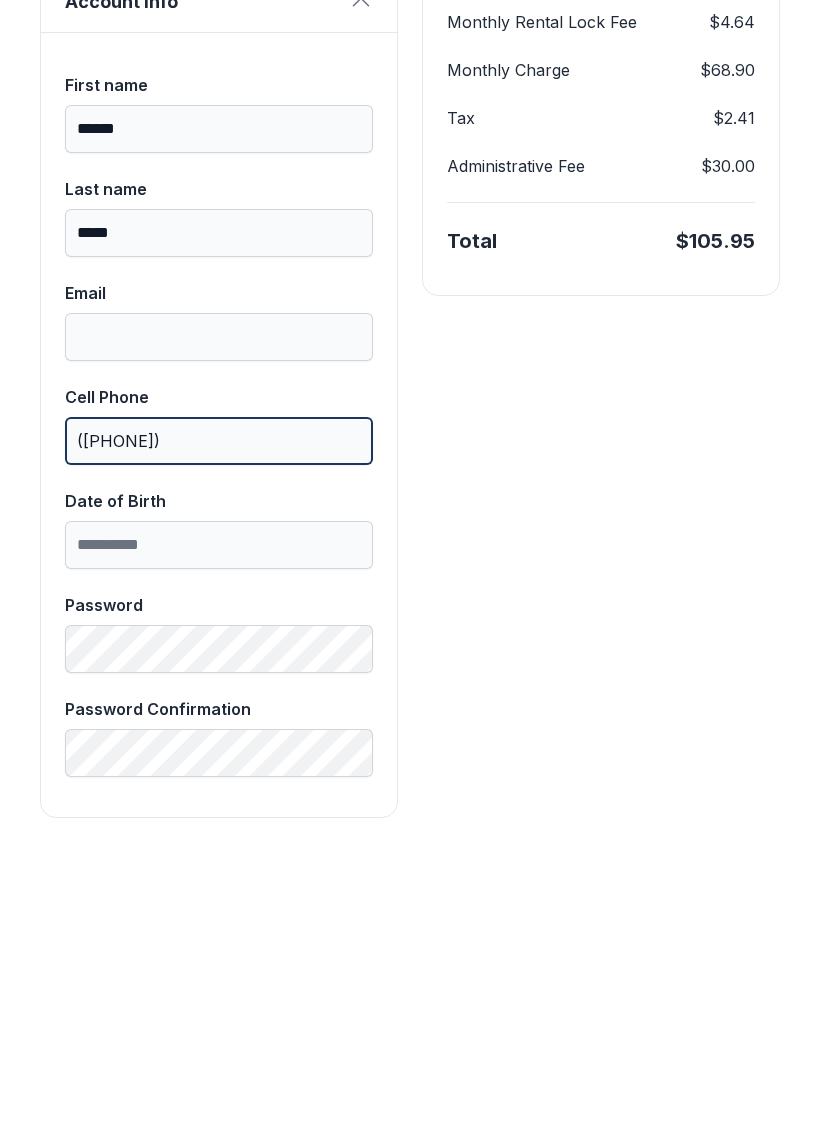 type on "([PHONE])" 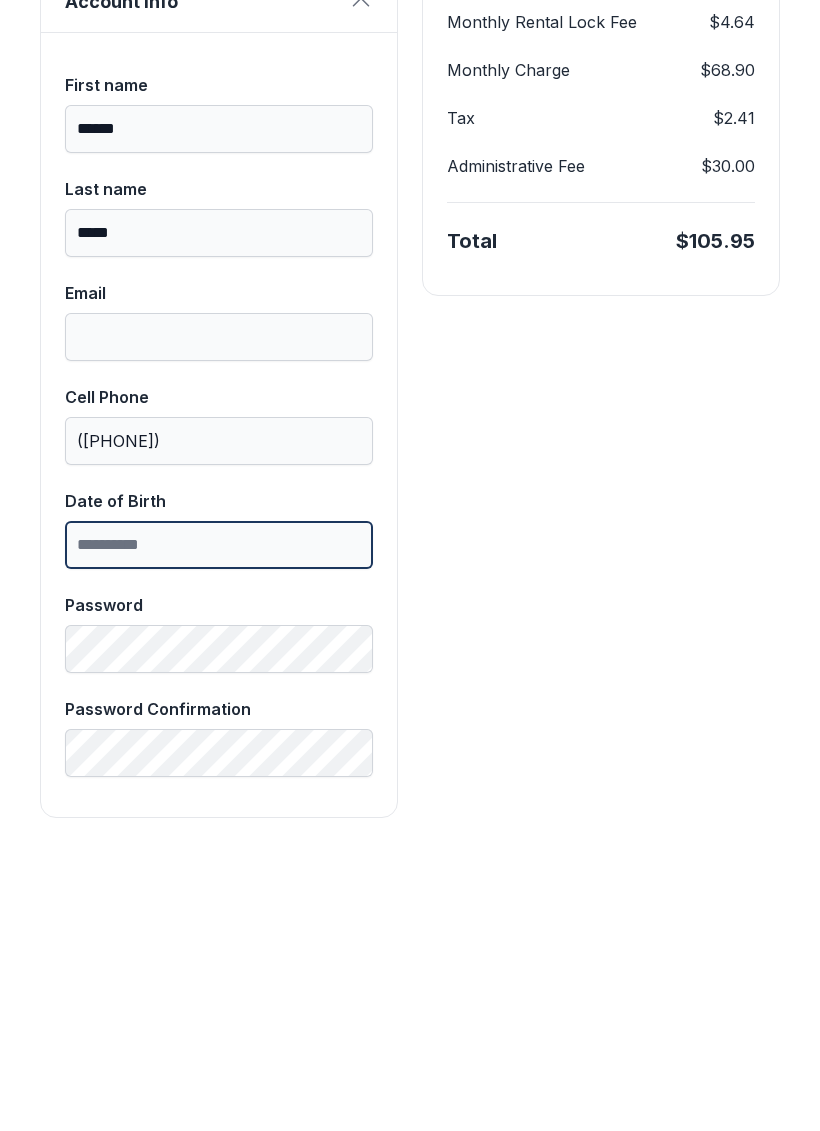 click on "Date of Birth" at bounding box center [219, 857] 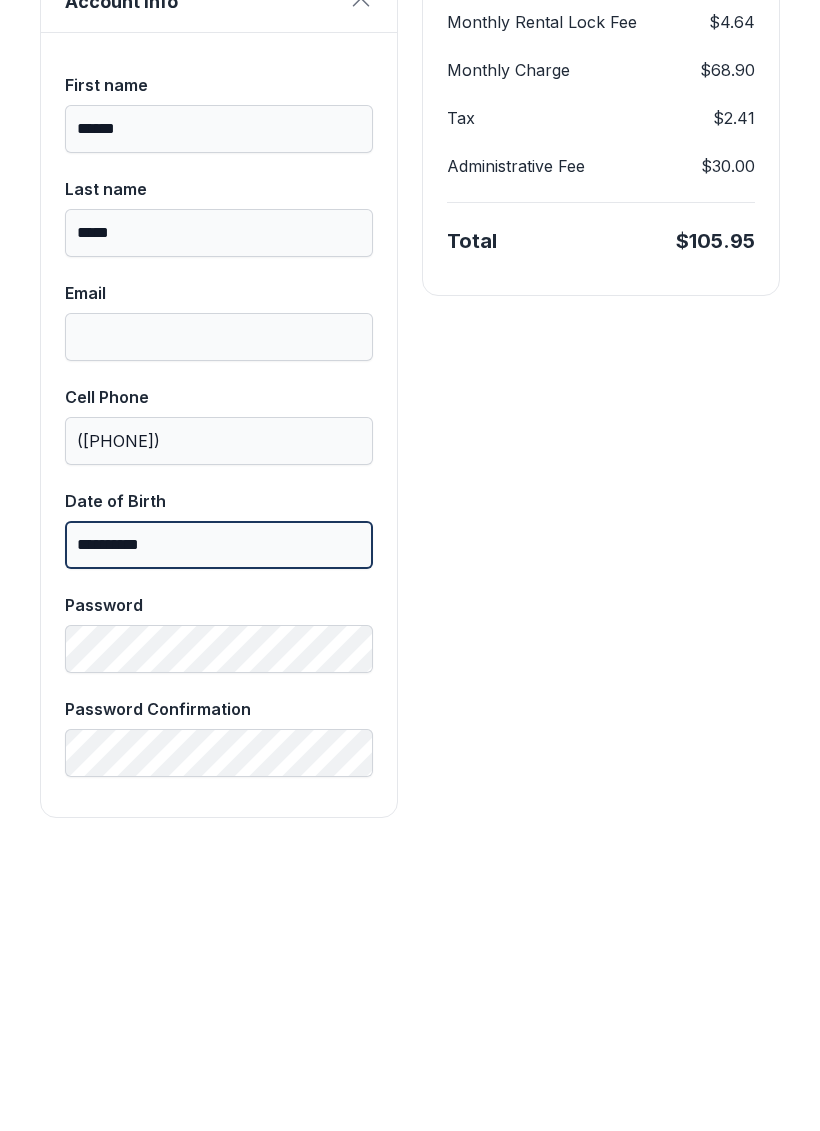 type on "**********" 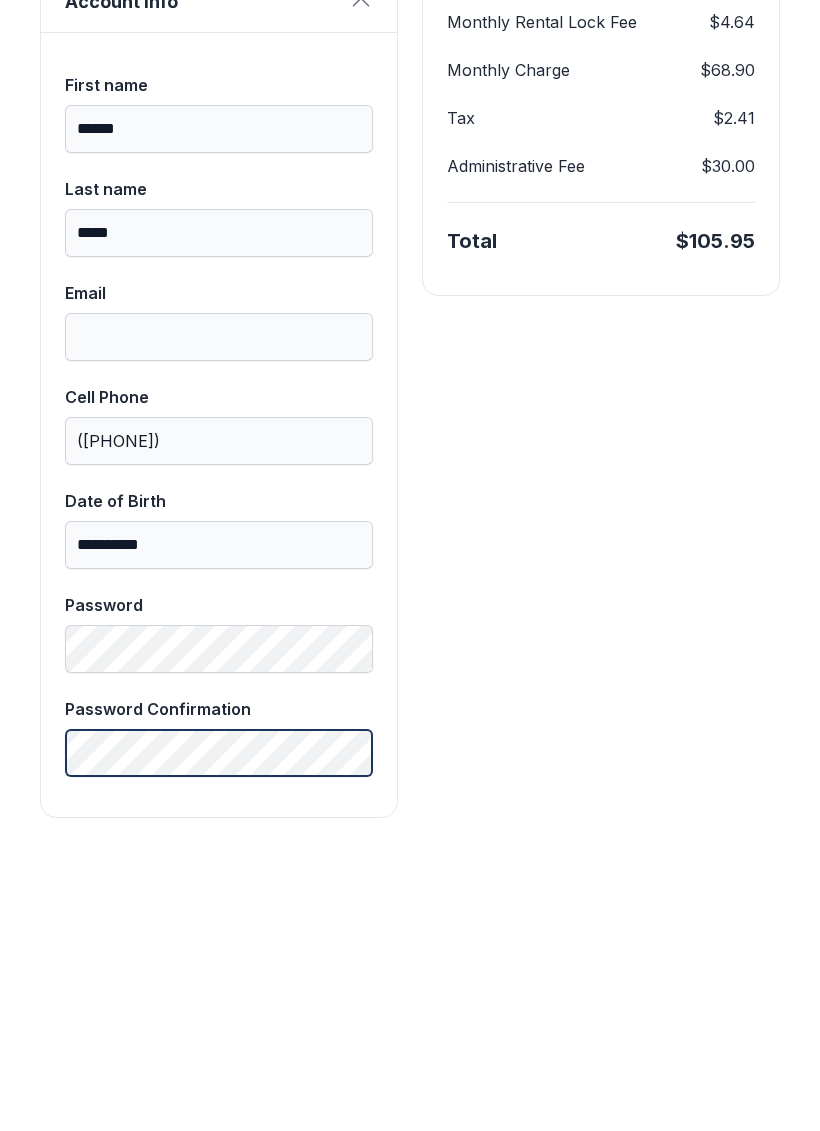 click on "Next" at bounding box center (721, 231) 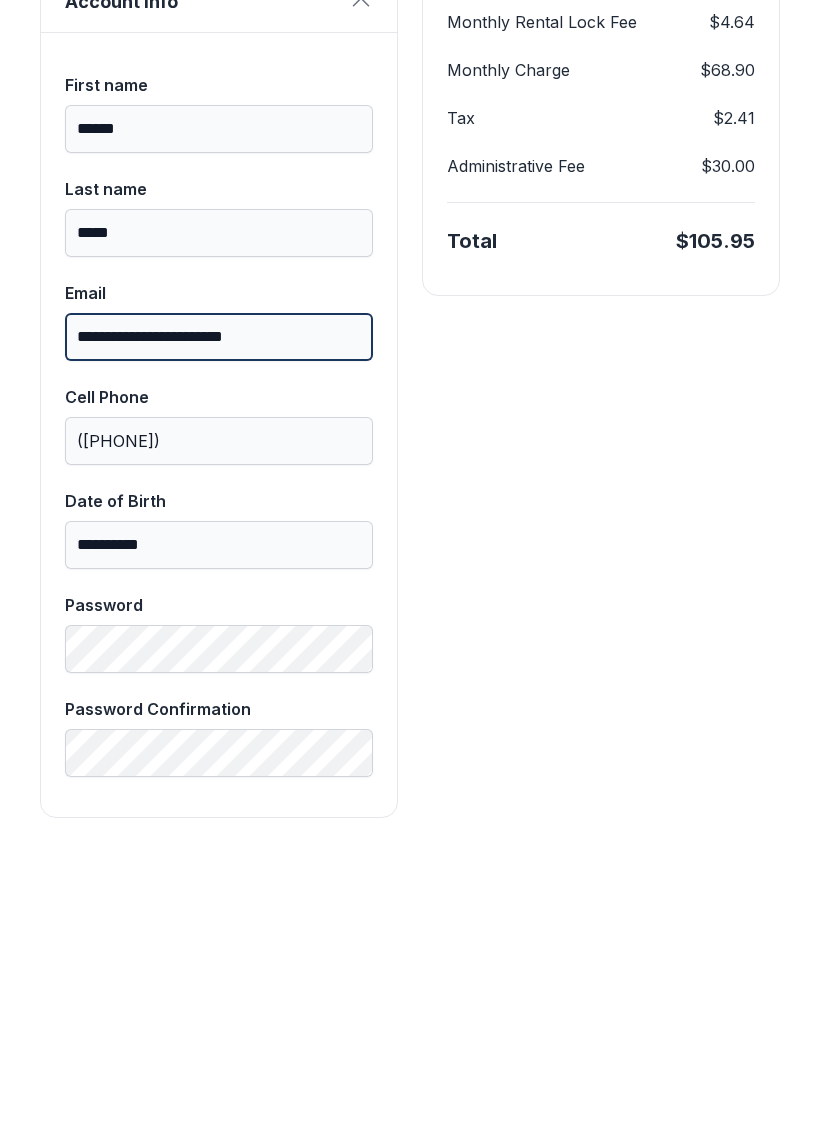 type on "**********" 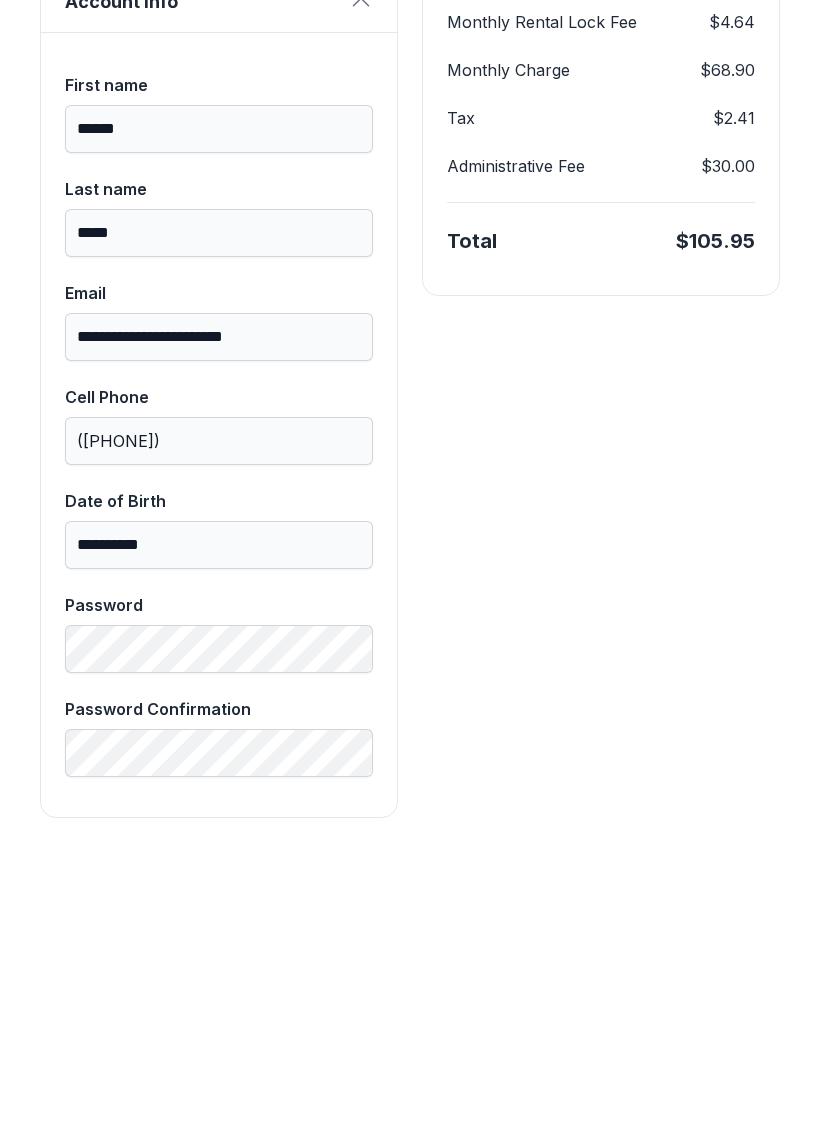 type on "*" 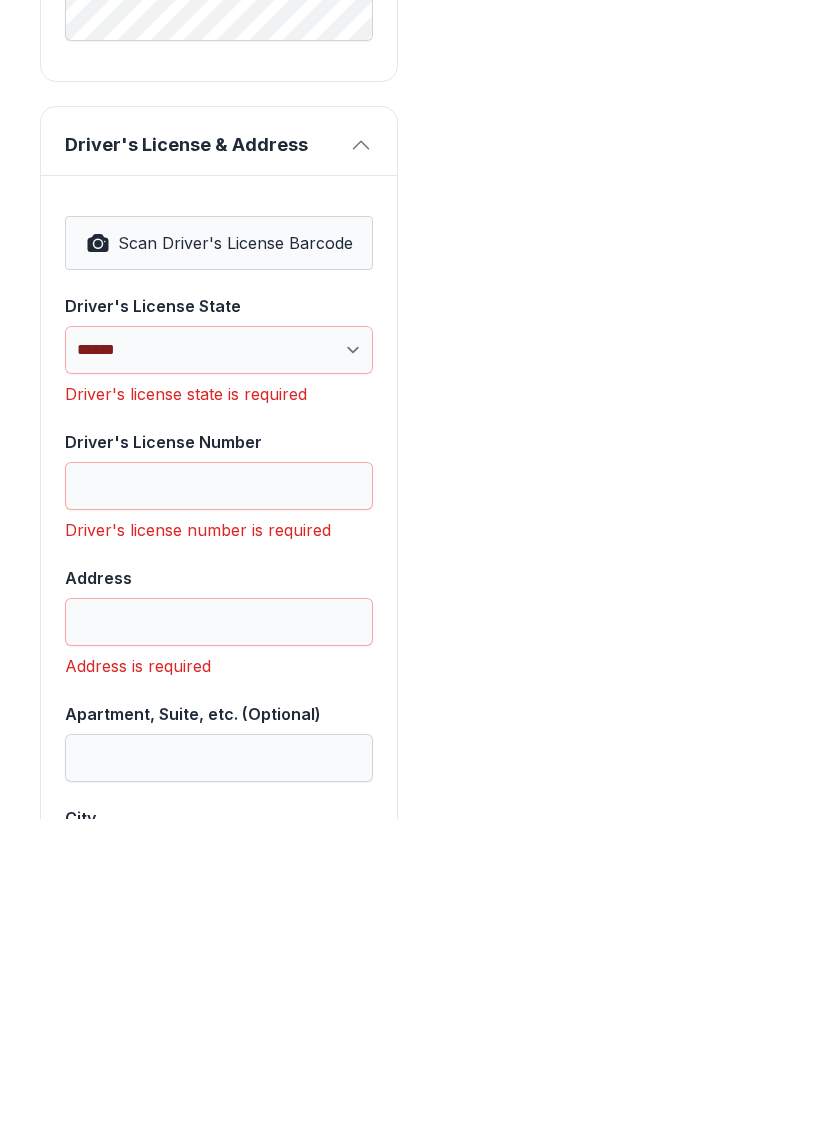 scroll, scrollTop: 1111, scrollLeft: 0, axis: vertical 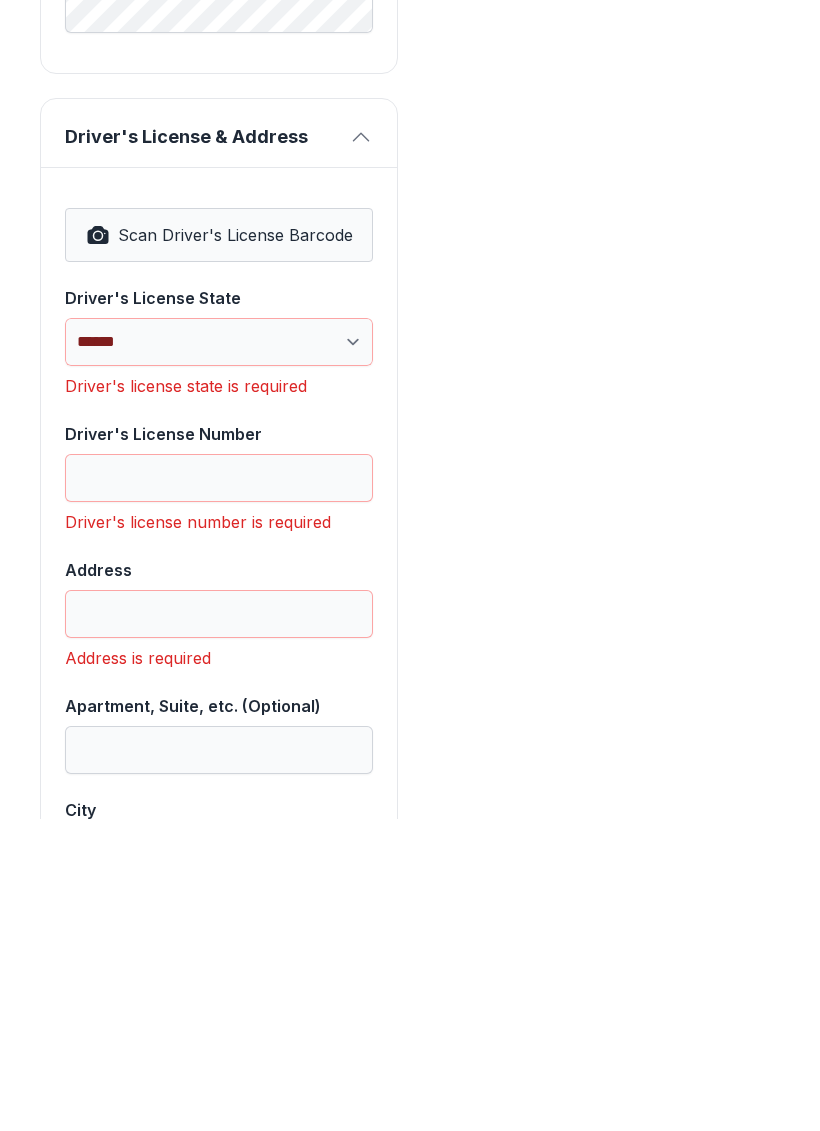 click on "**********" at bounding box center (219, 654) 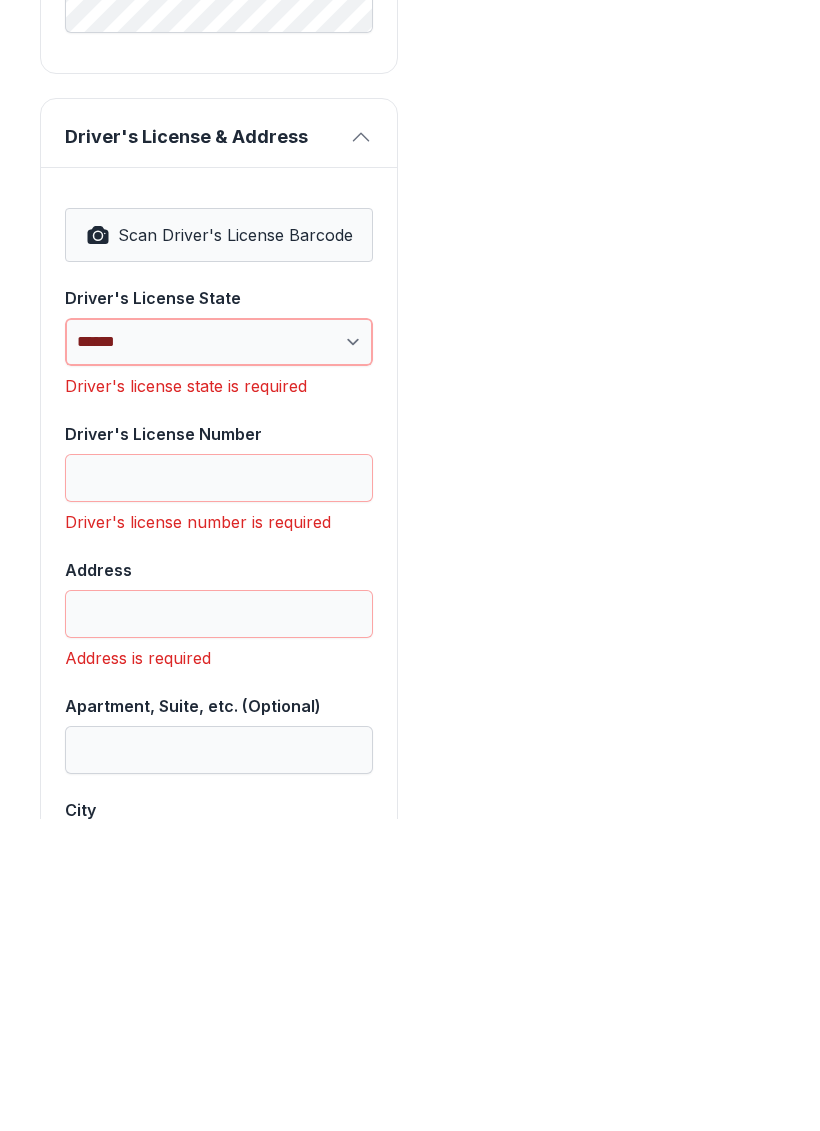 type 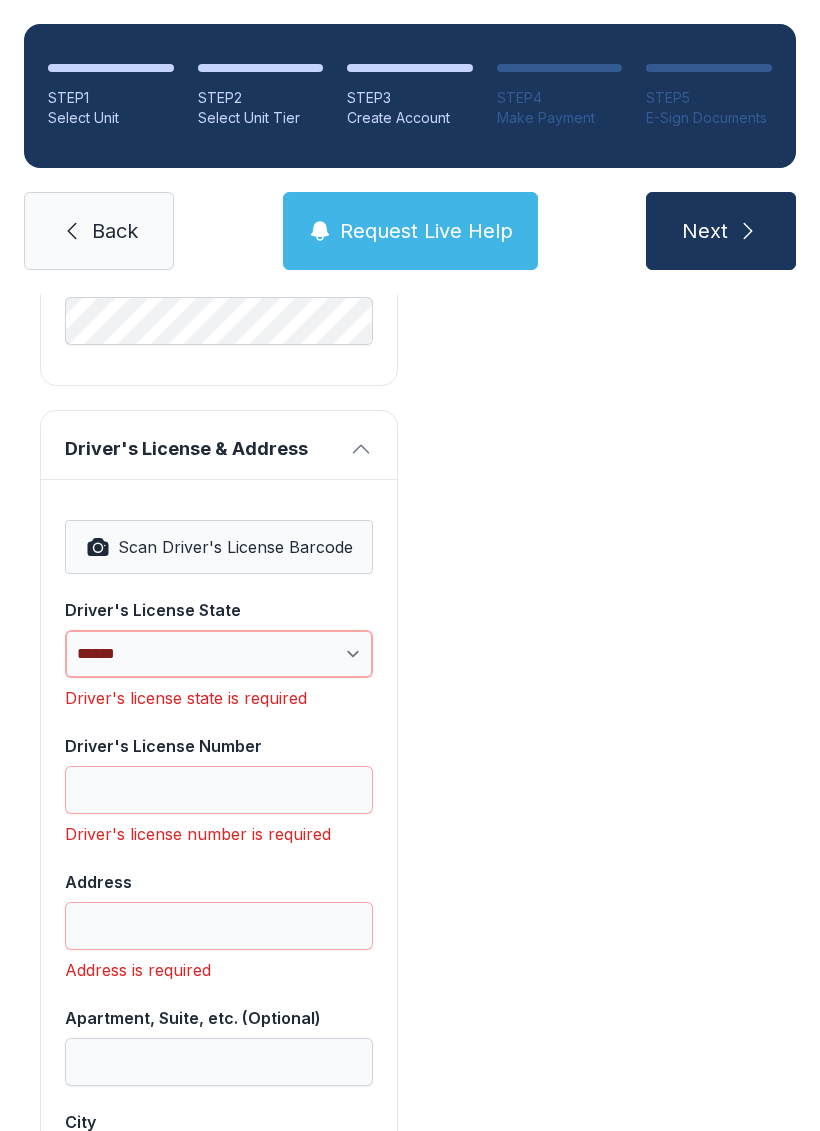 select on "**" 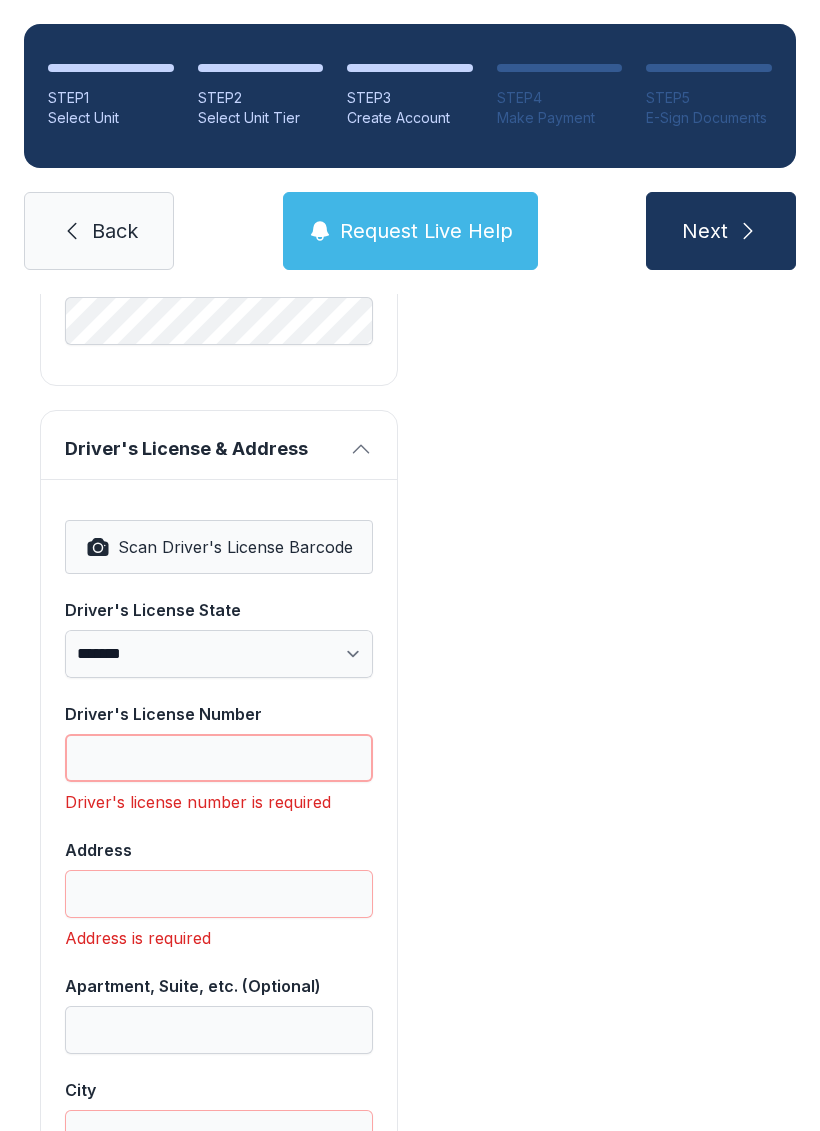 click on "Driver's License Number" at bounding box center (219, 758) 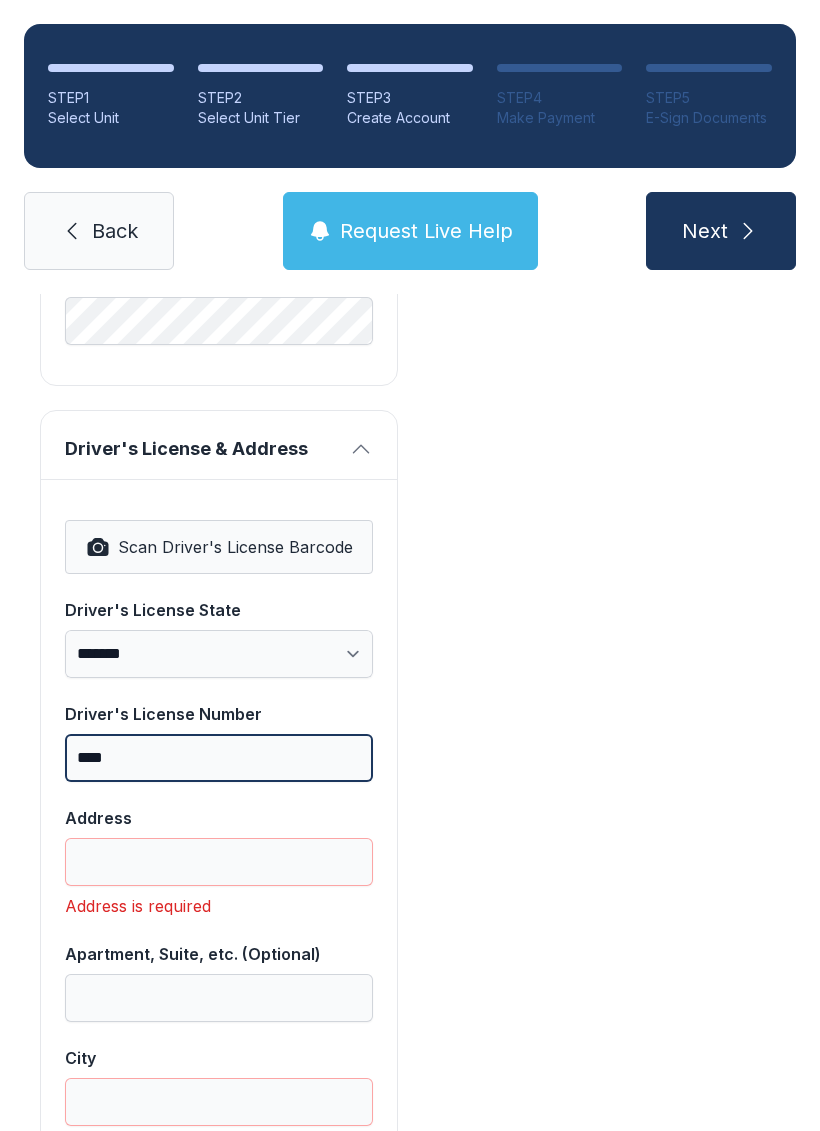 paste on "*" 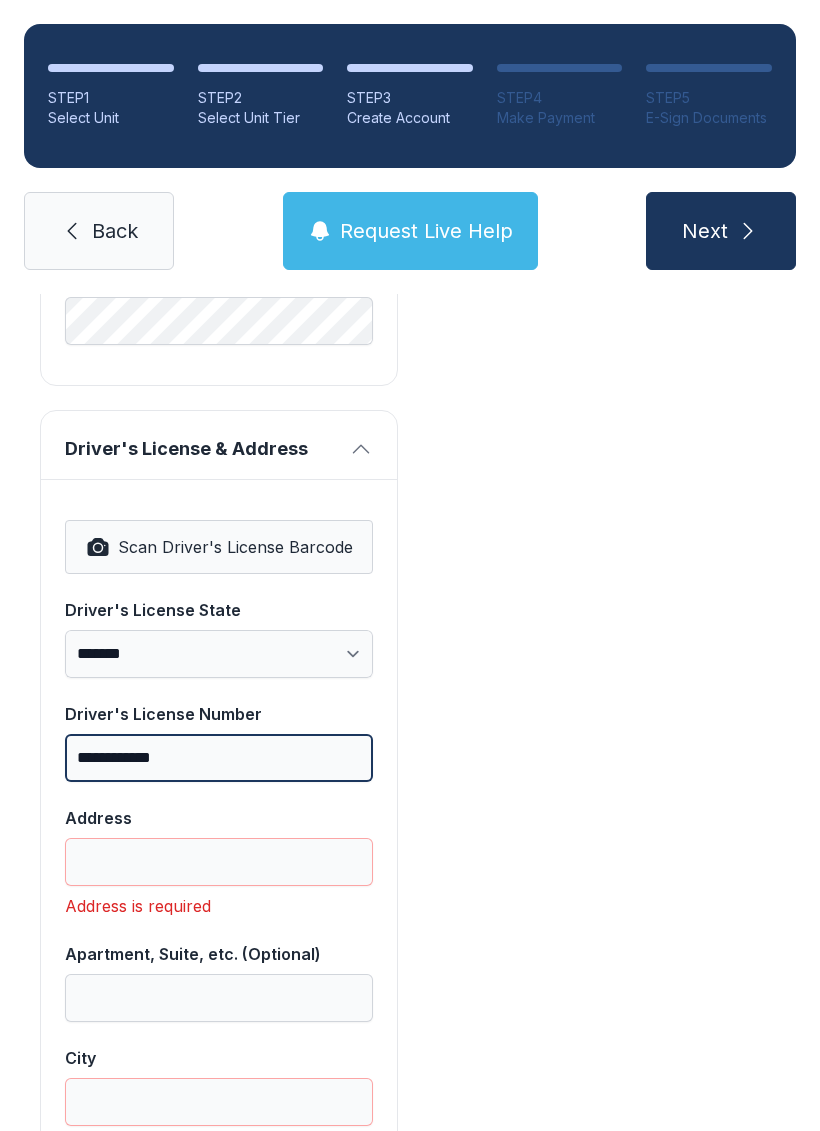 type on "**********" 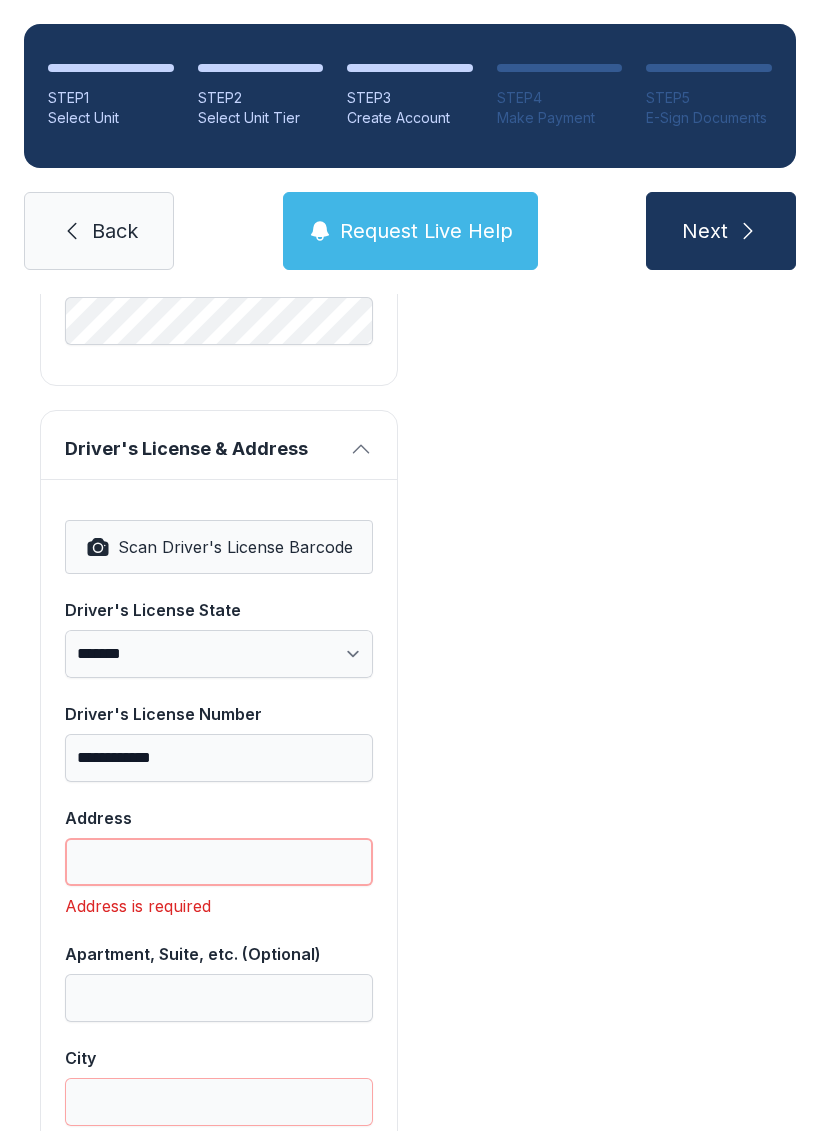 click on "Address" at bounding box center [219, 862] 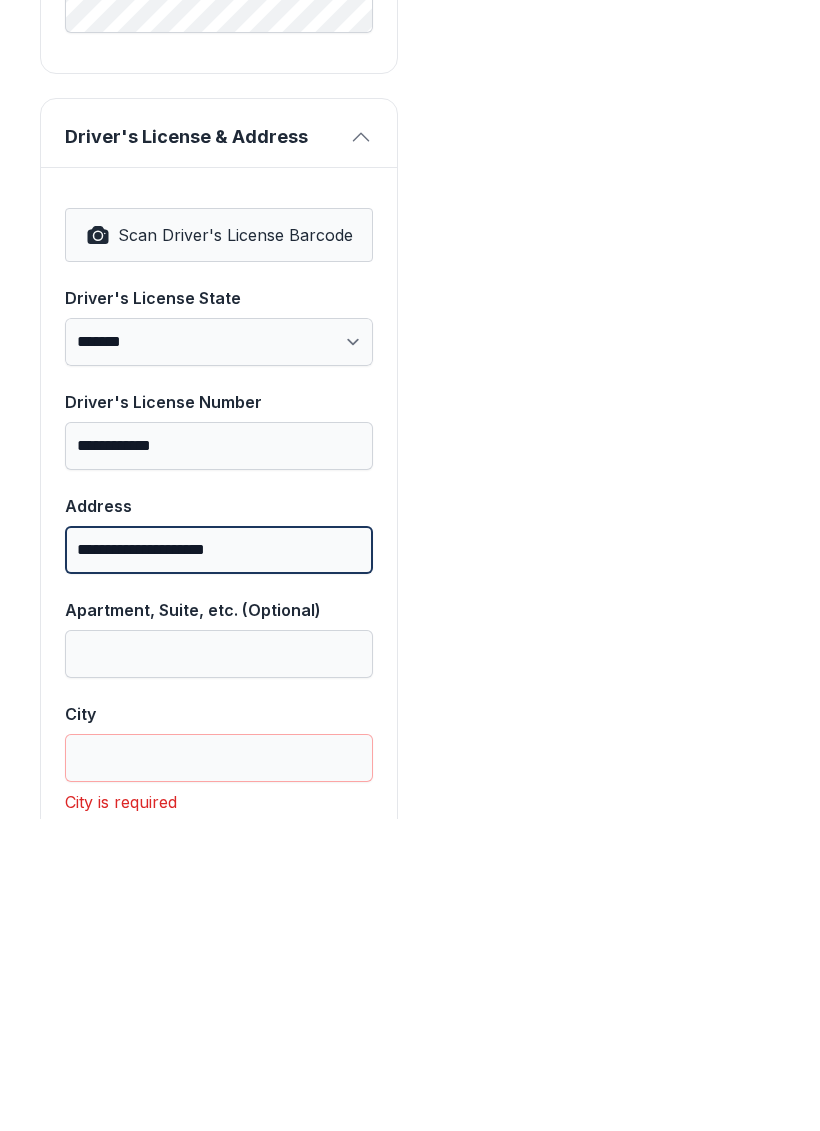 type on "**********" 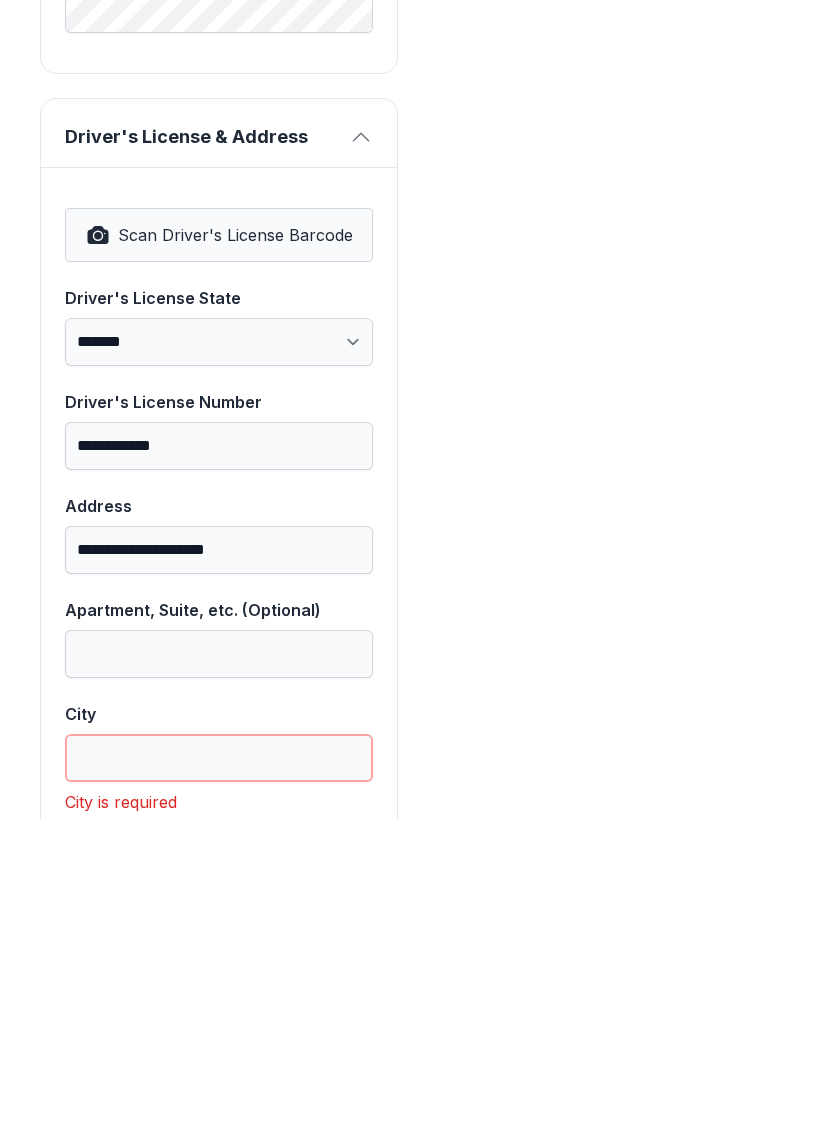 click on "City" at bounding box center [219, 1070] 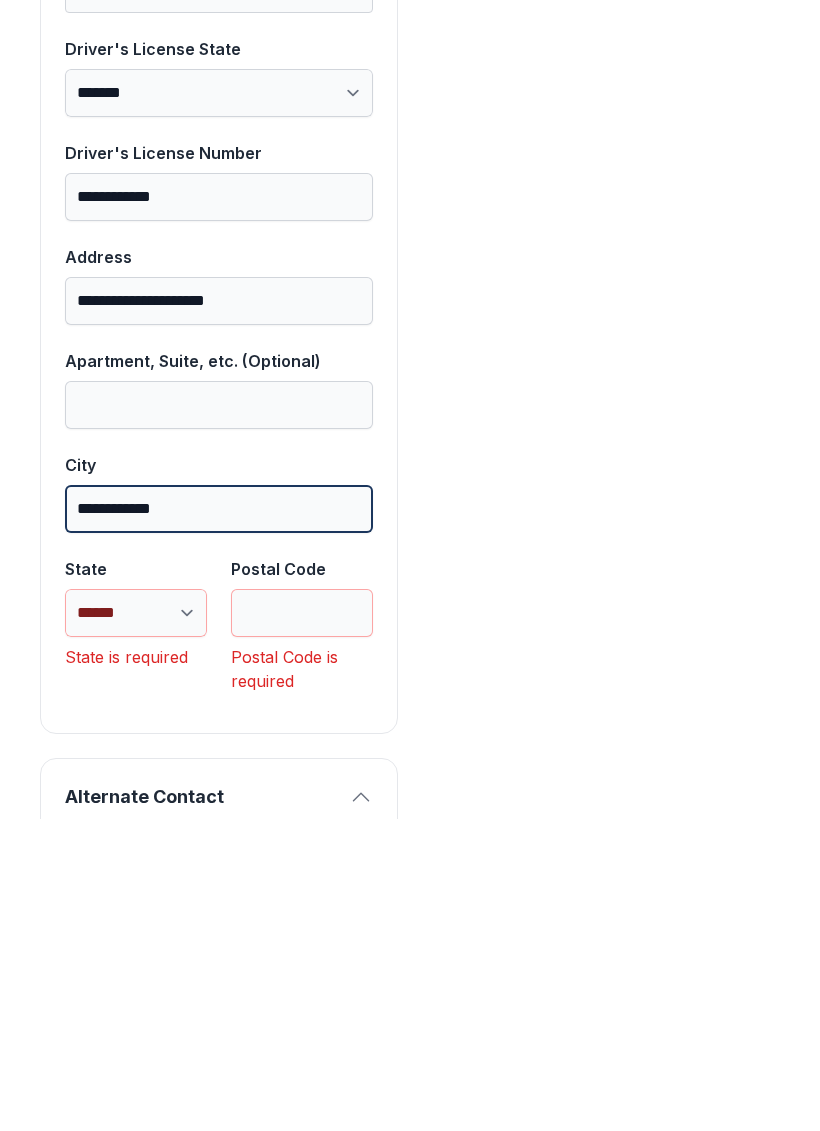 scroll, scrollTop: 1366, scrollLeft: 0, axis: vertical 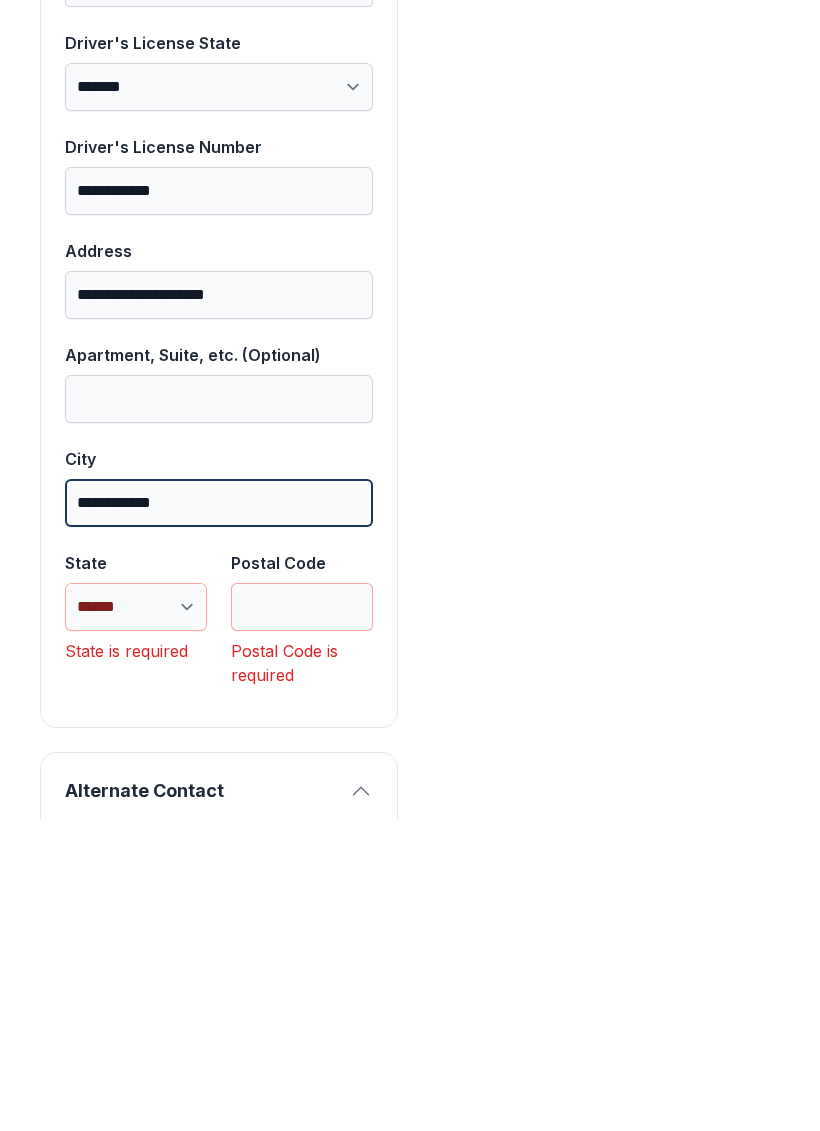 type on "**********" 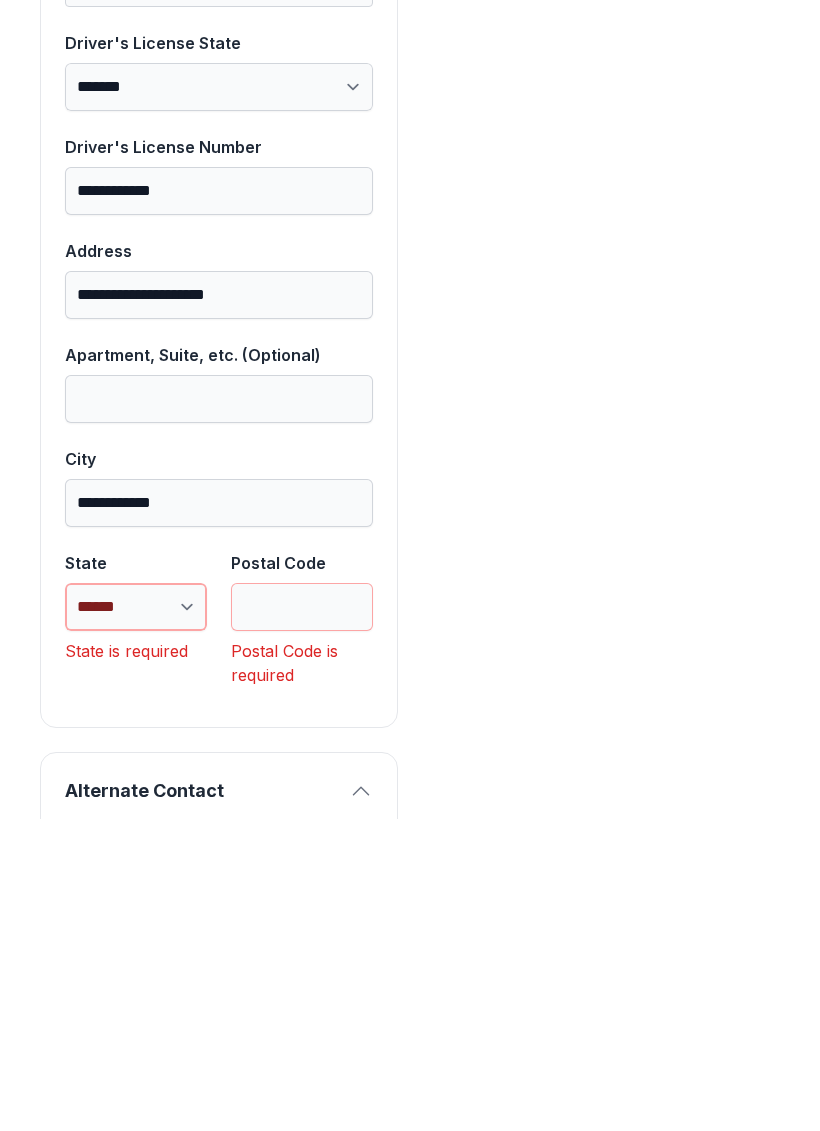click on "**********" at bounding box center (136, 919) 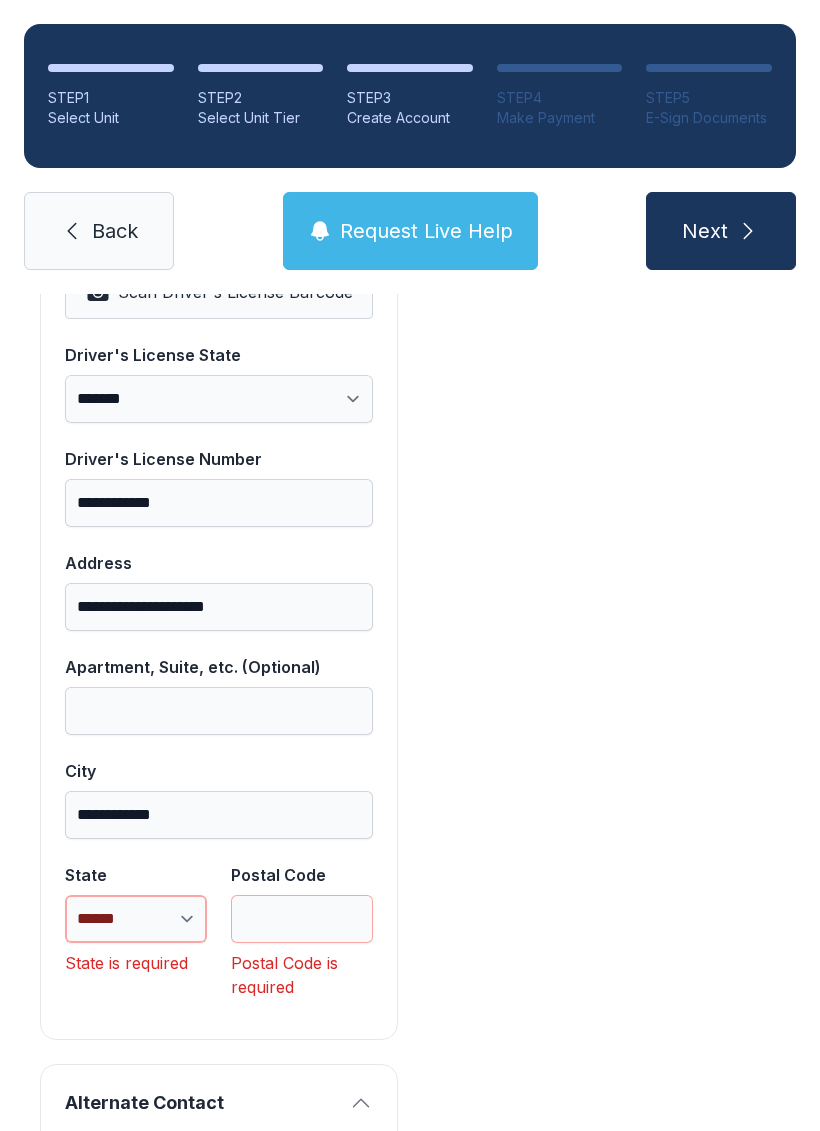 select on "**" 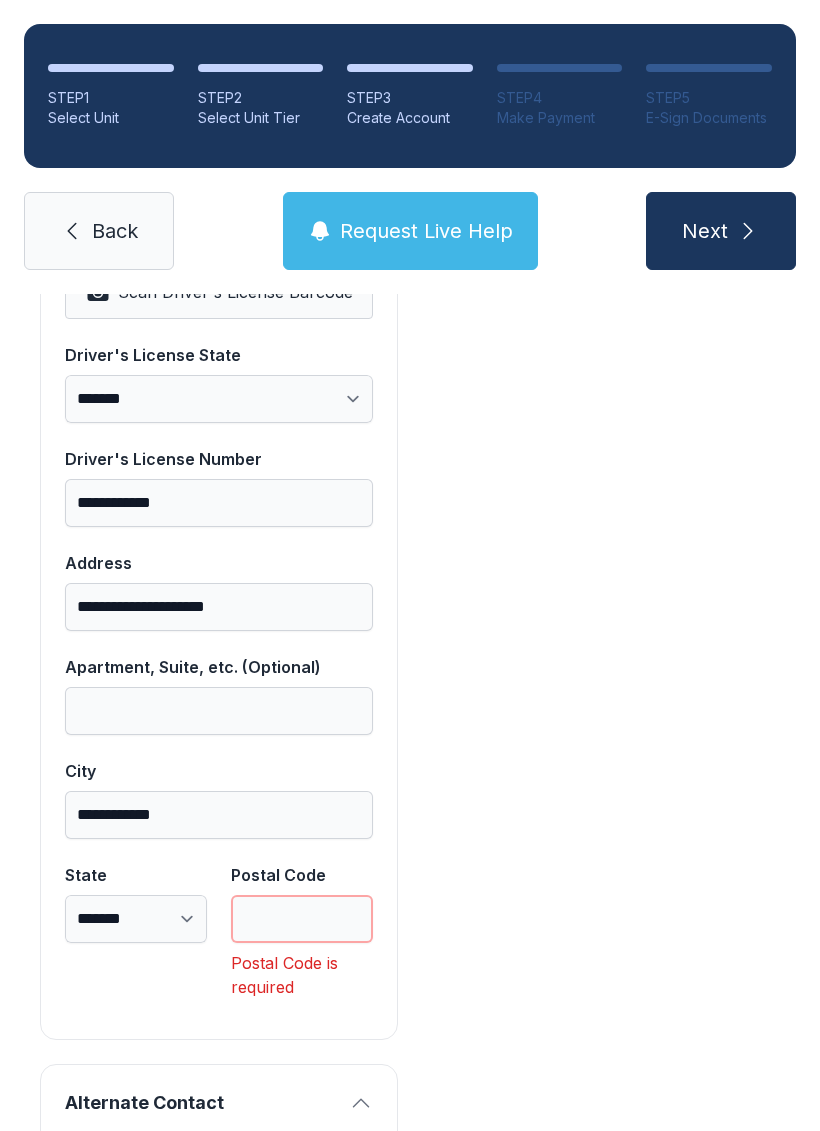click on "Postal Code" at bounding box center [302, 919] 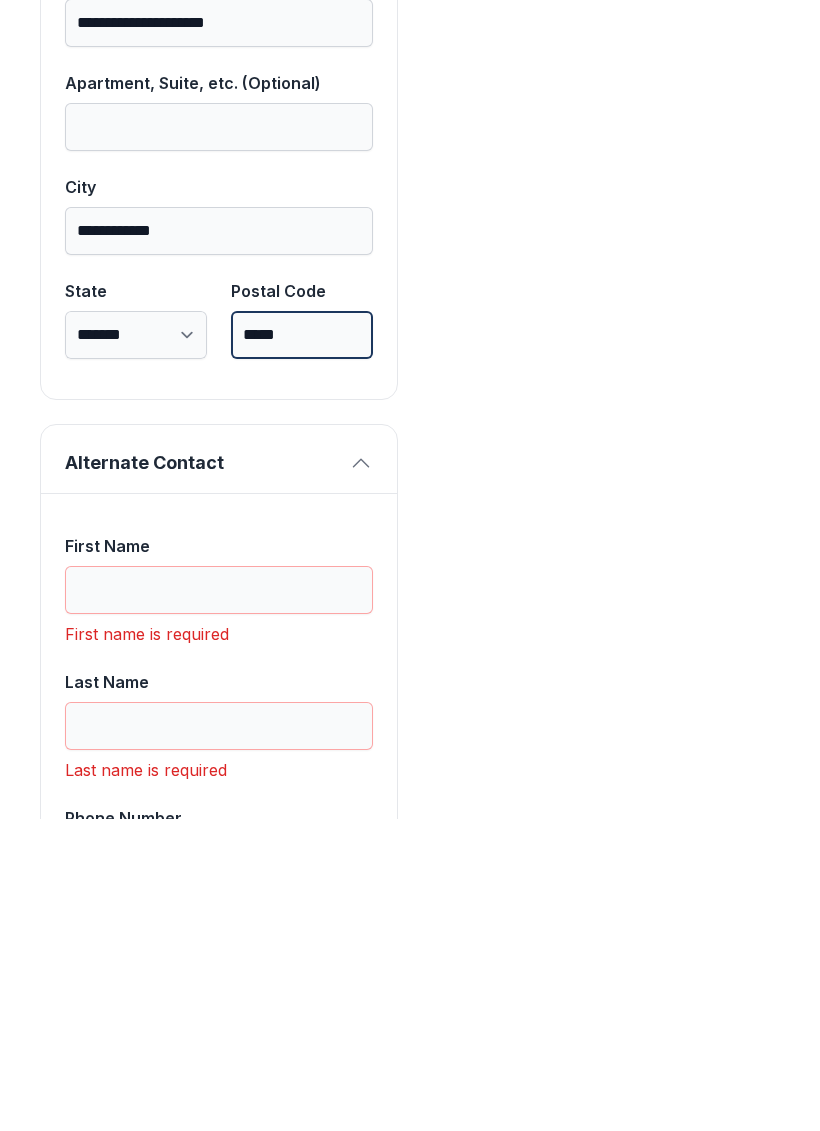 scroll, scrollTop: 1744, scrollLeft: 0, axis: vertical 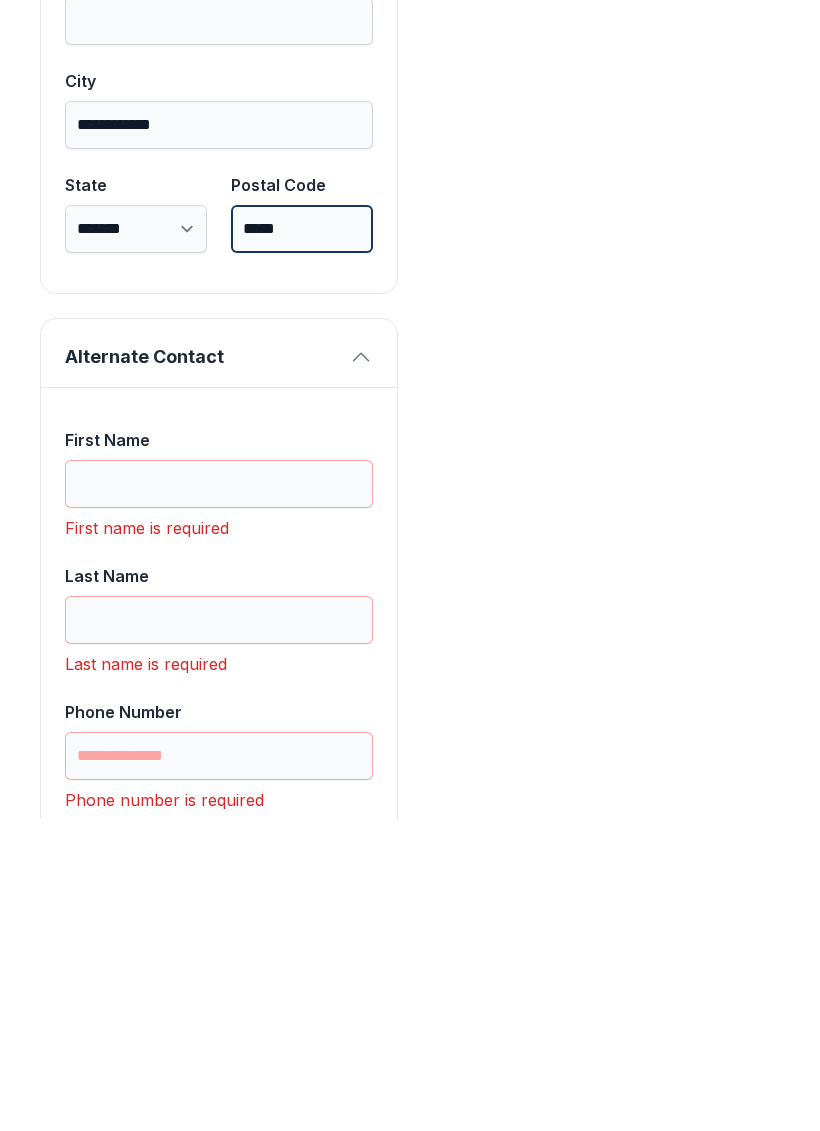 type on "*****" 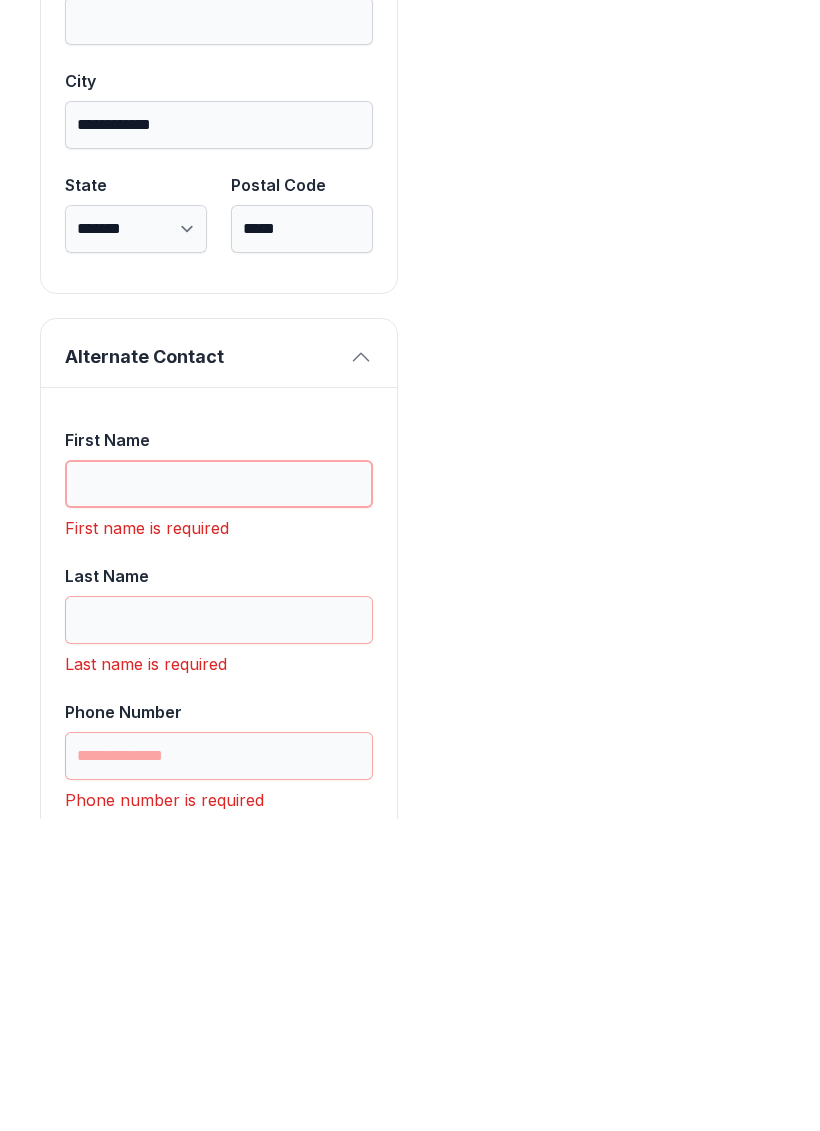 click on "First Name" at bounding box center (219, 796) 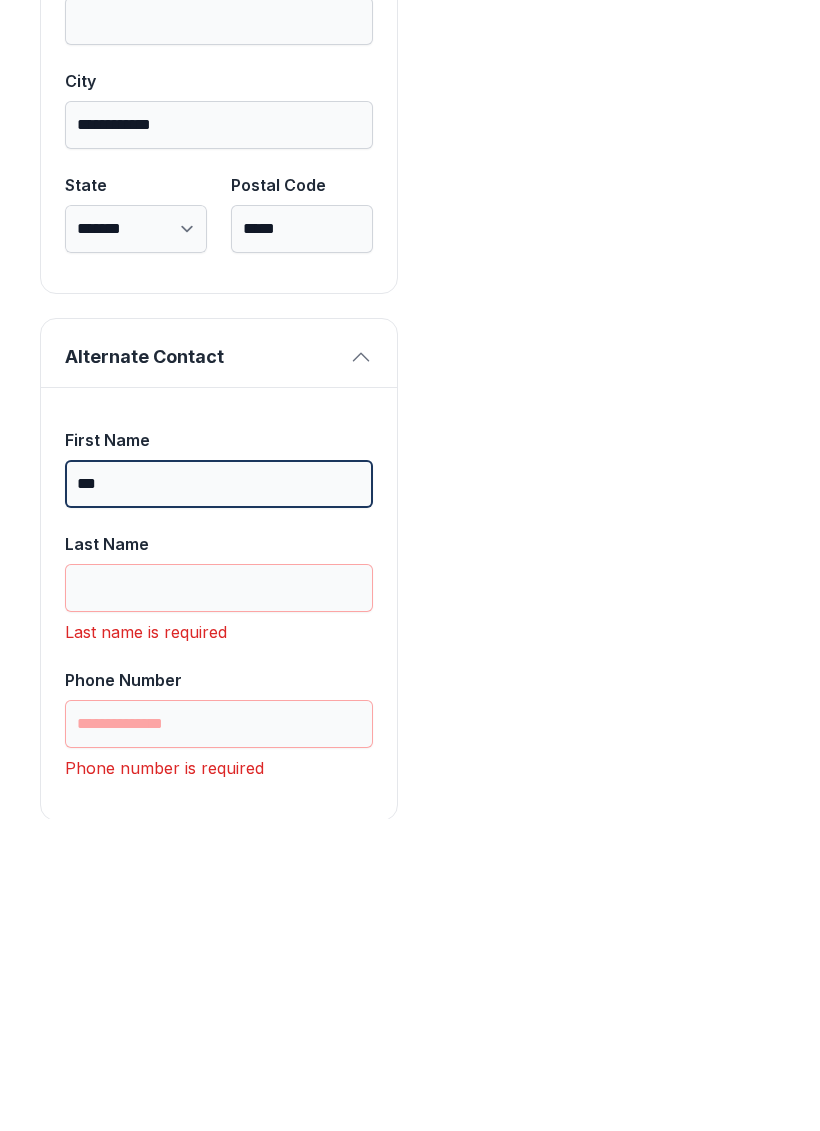 type on "***" 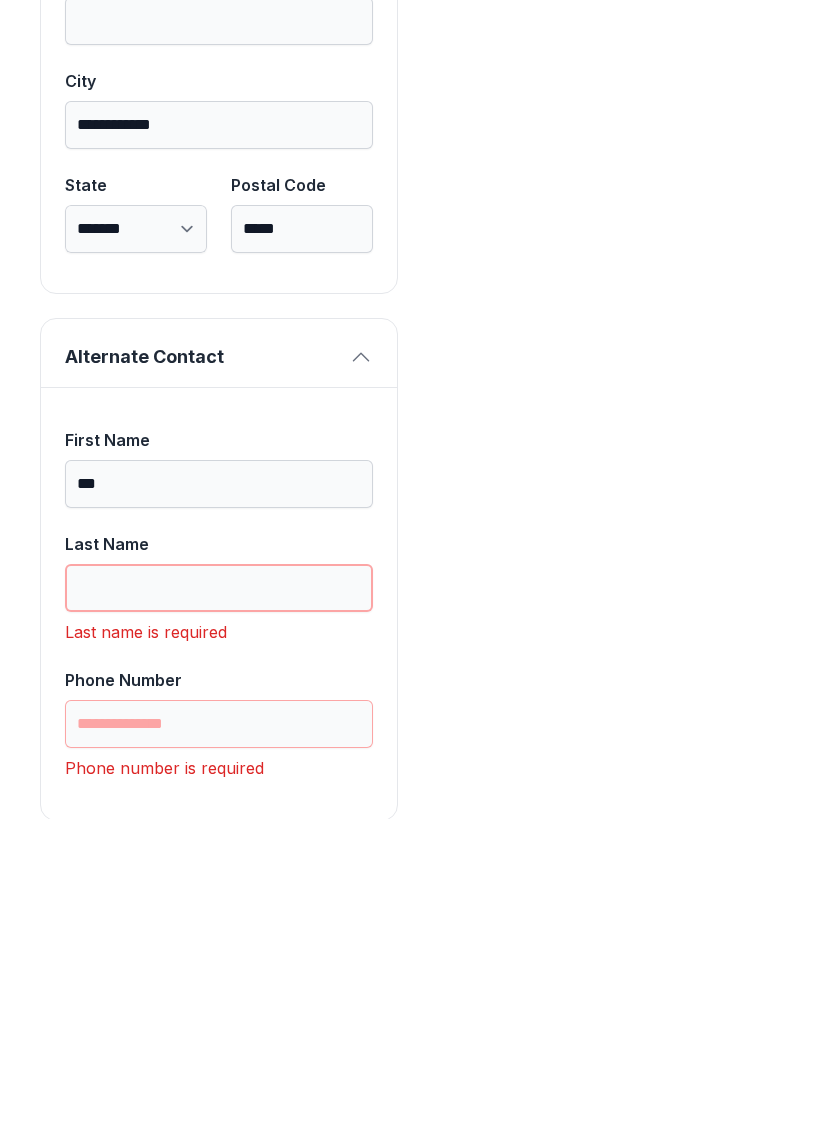 click on "Last Name" at bounding box center (219, 900) 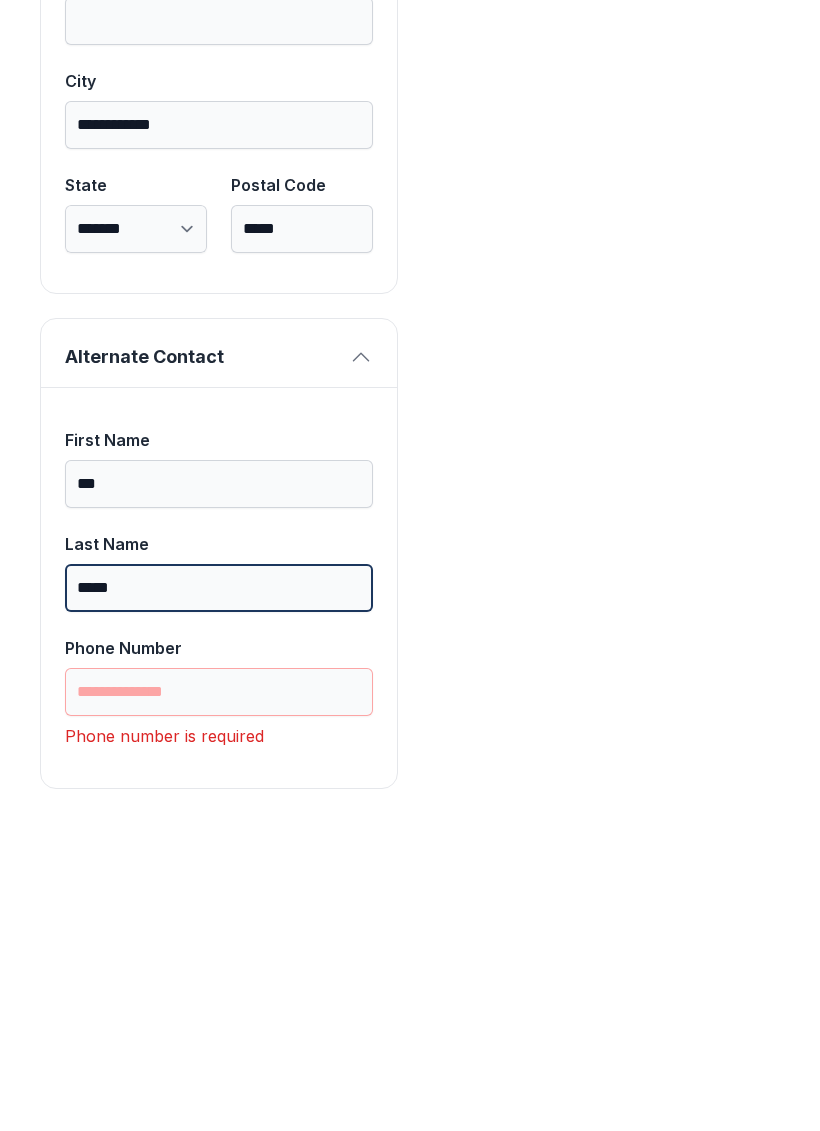 type on "*****" 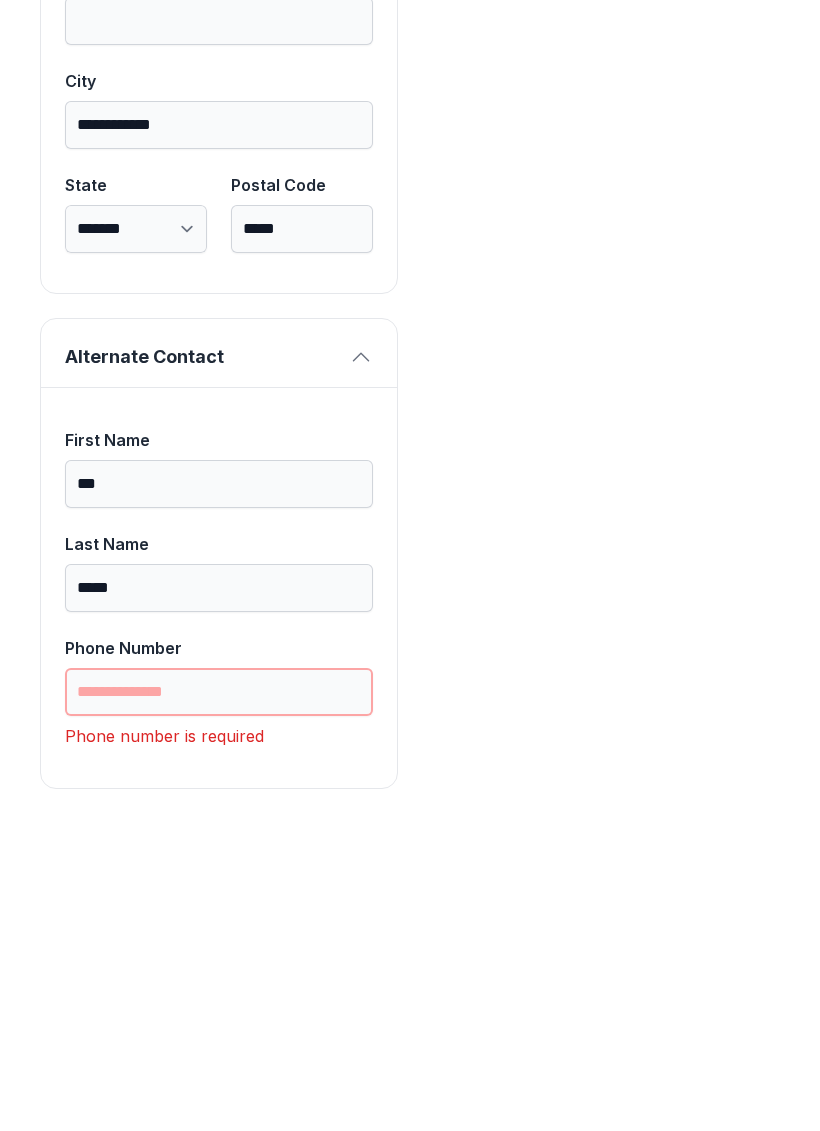 click on "Phone Number" at bounding box center [219, 1004] 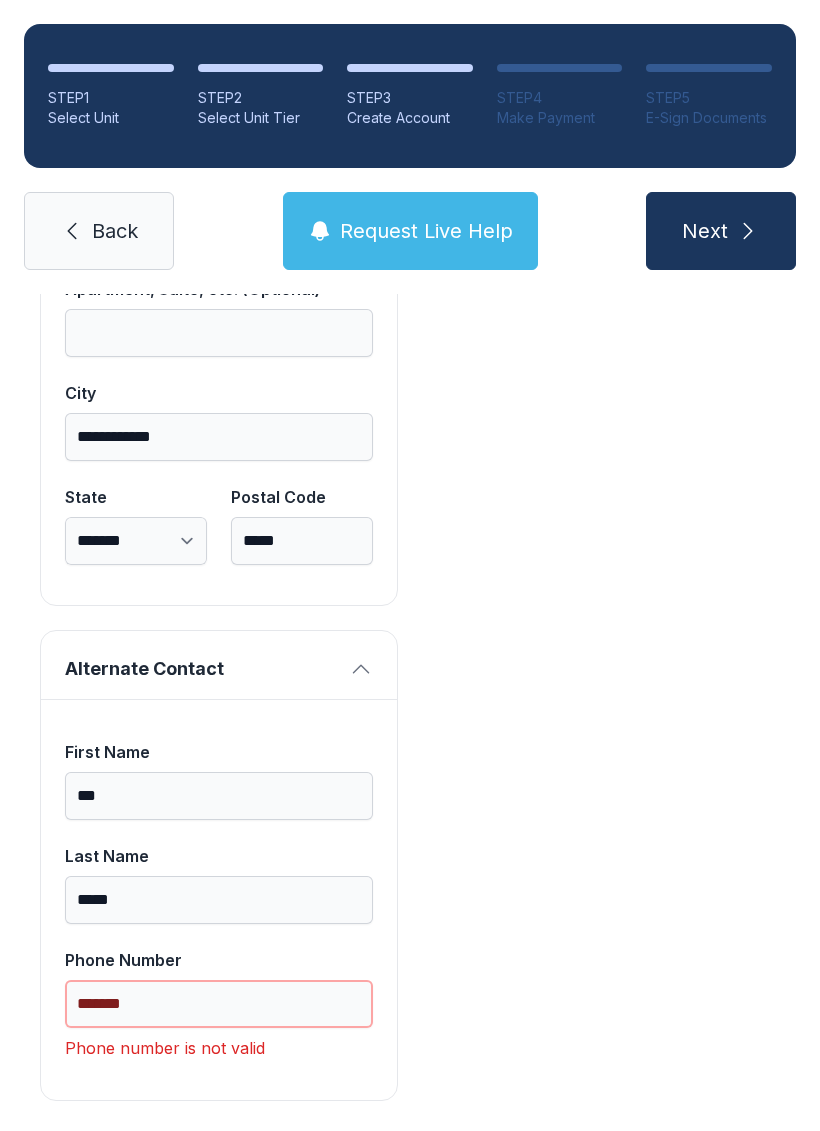 click on "*******" at bounding box center (219, 1004) 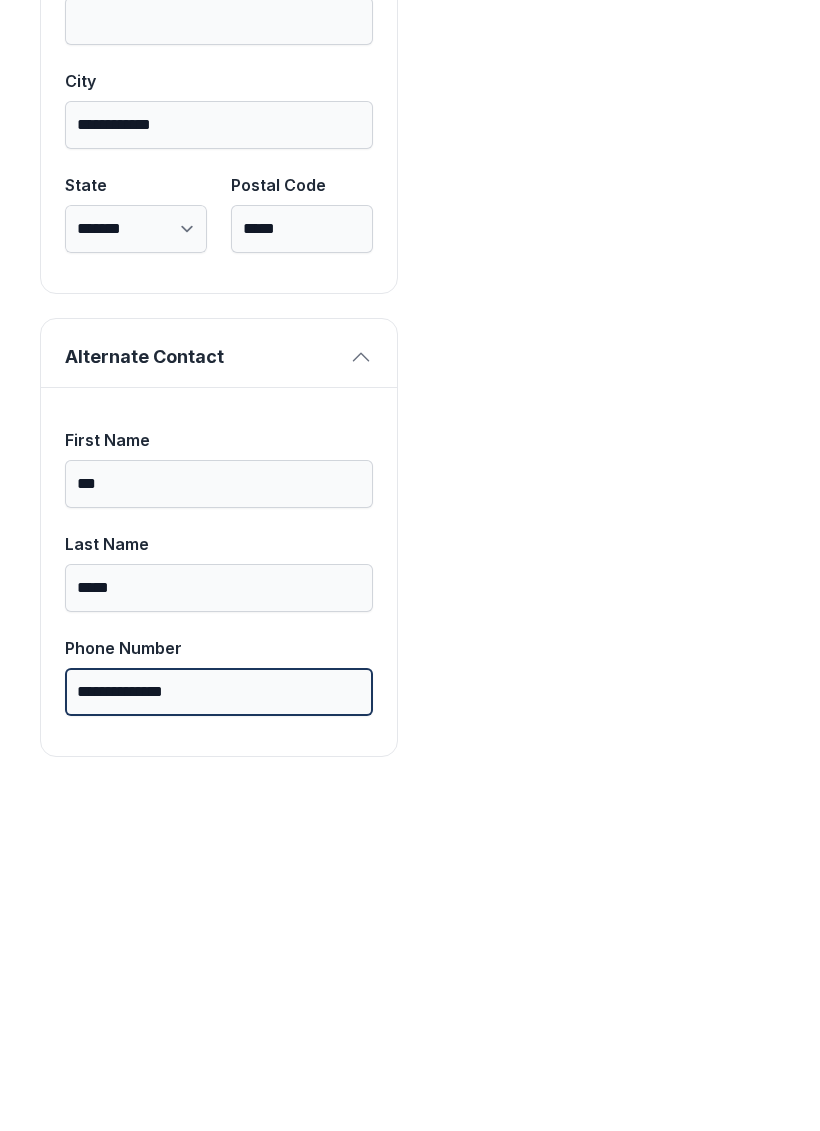scroll, scrollTop: 1713, scrollLeft: 0, axis: vertical 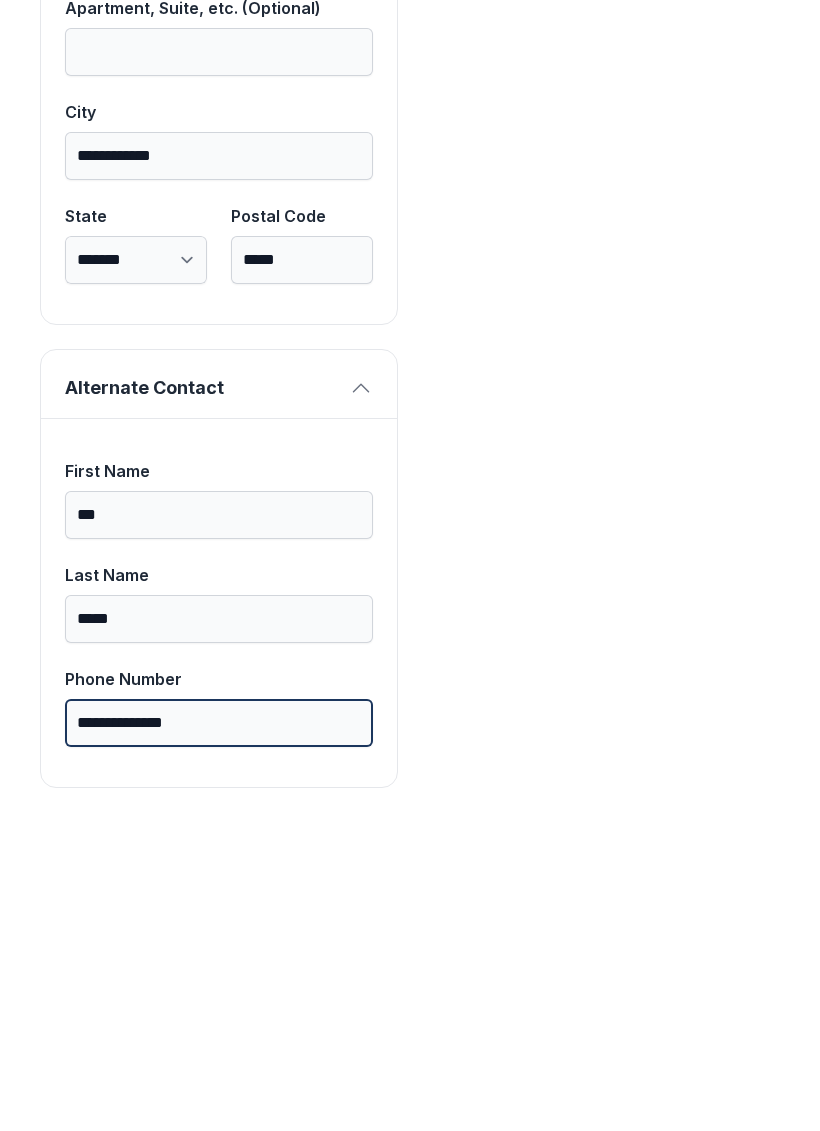 type on "**********" 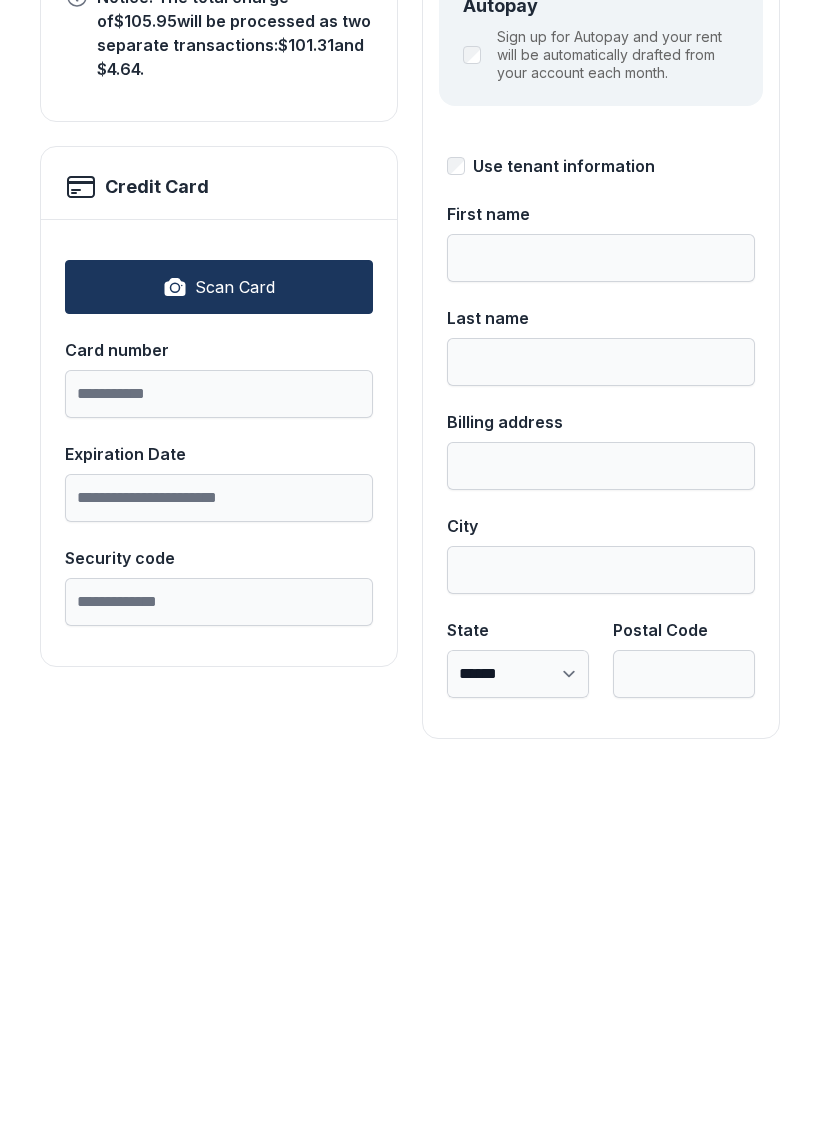scroll, scrollTop: 0, scrollLeft: 0, axis: both 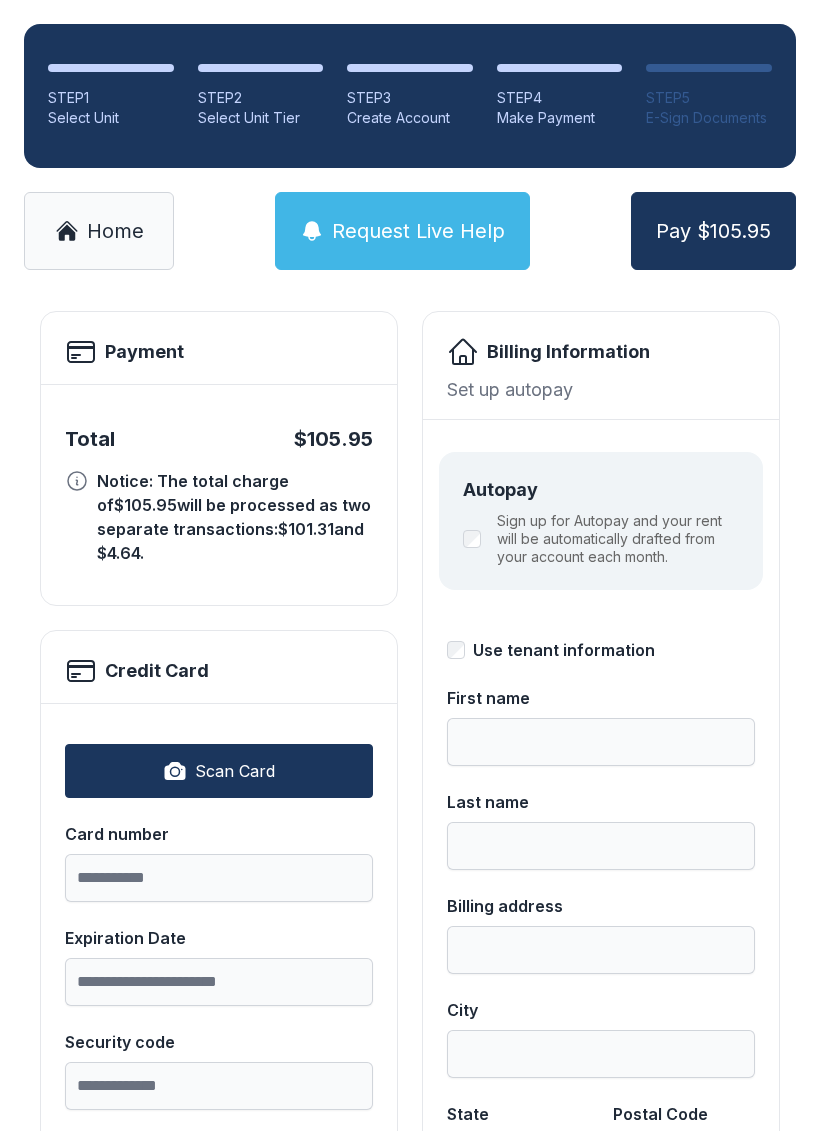 click 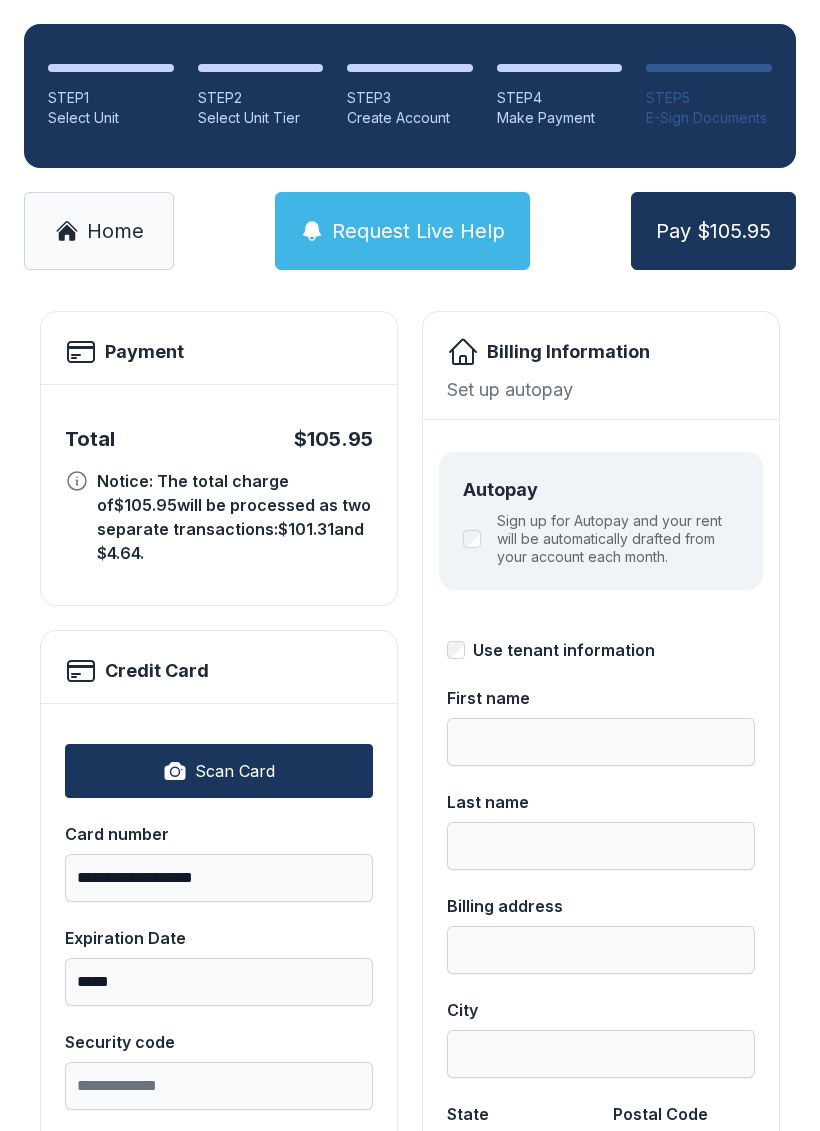 type on "**********" 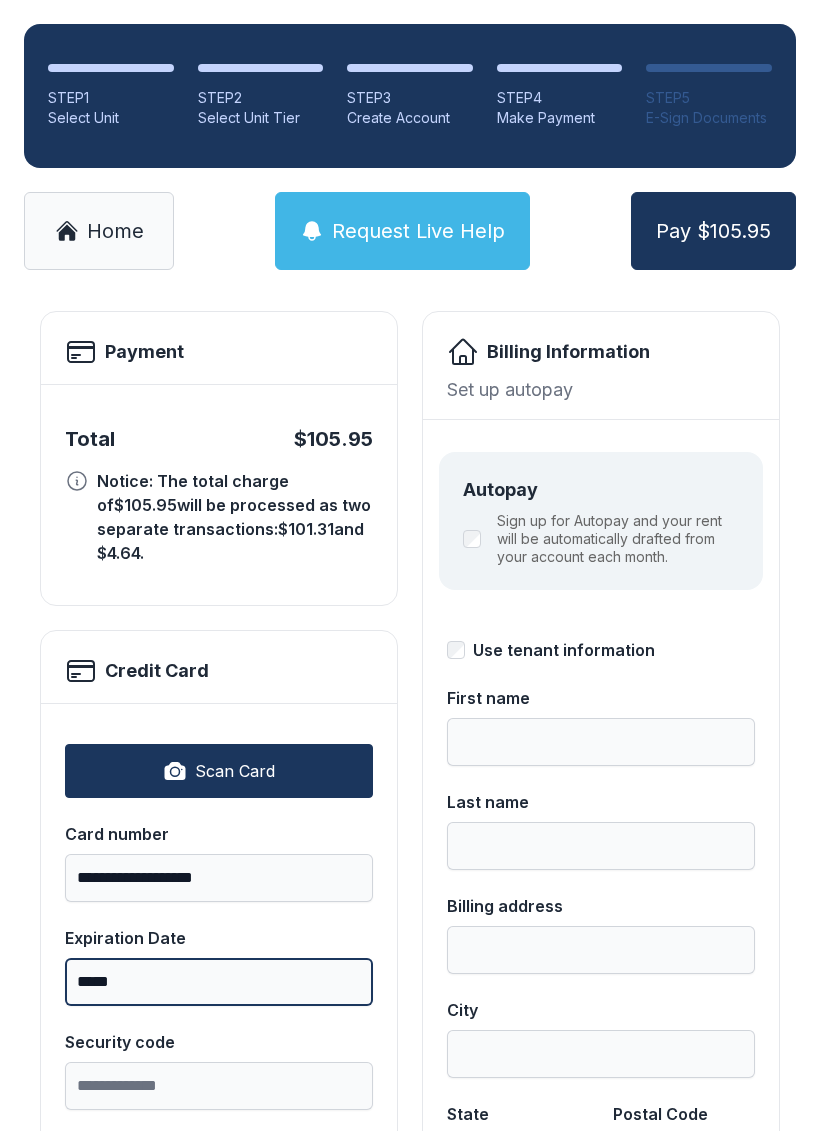 click on "*****" at bounding box center [219, 982] 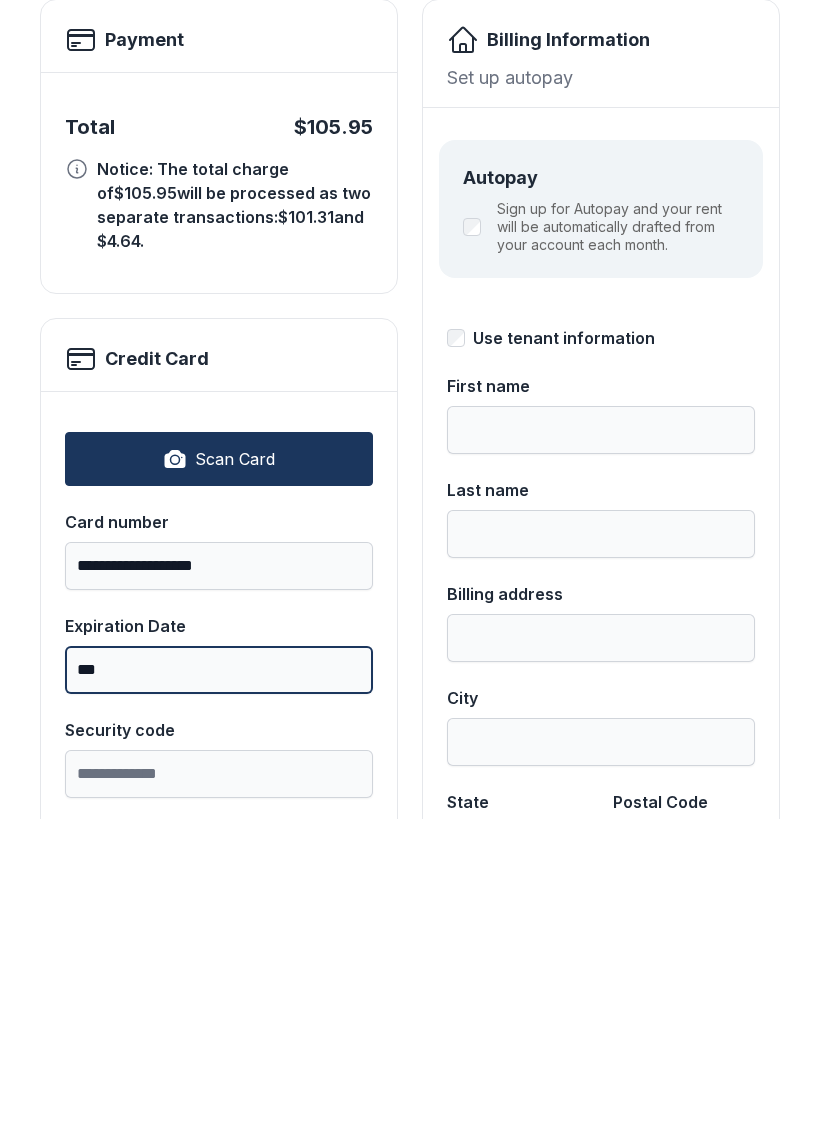 type on "*" 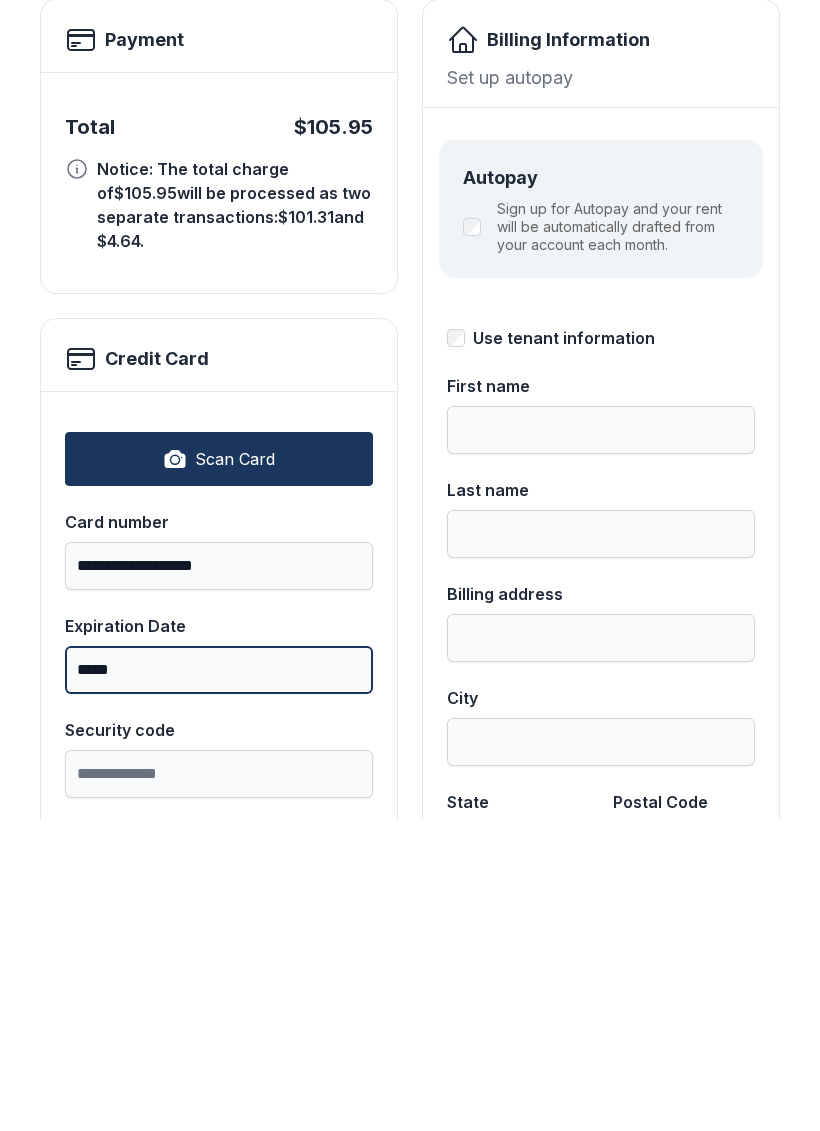 type on "*****" 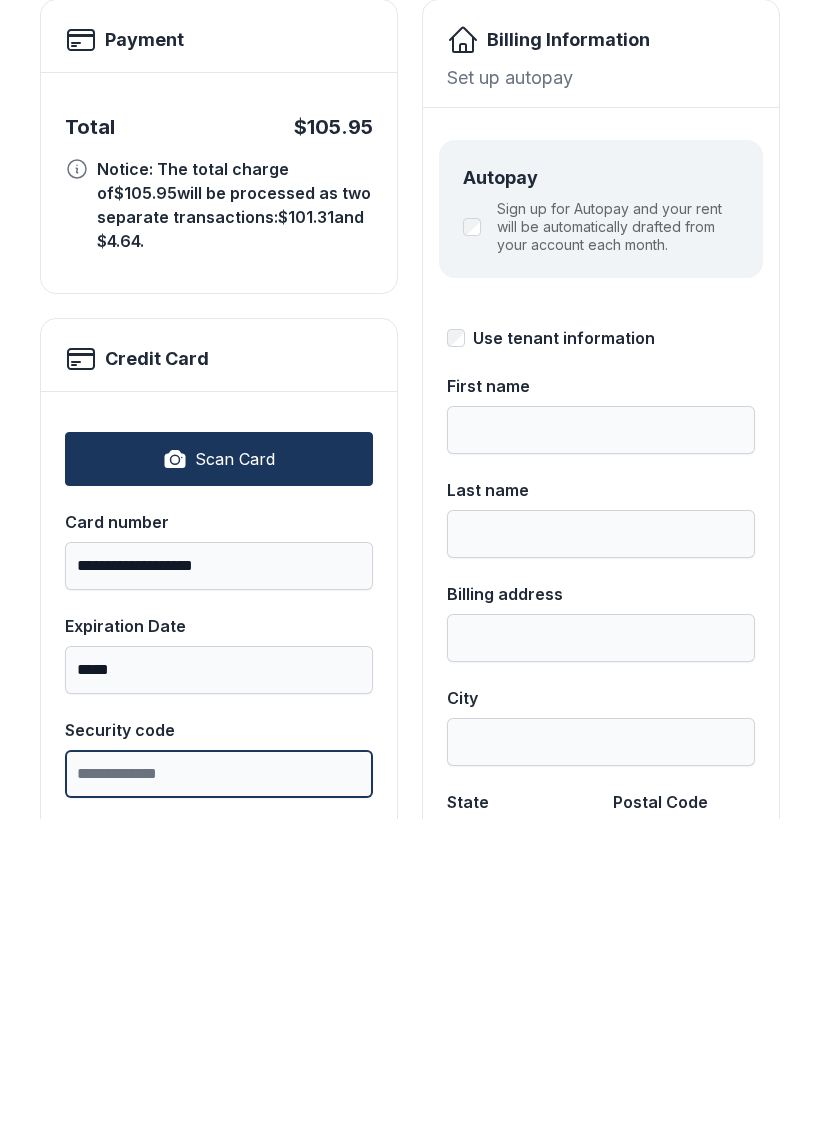 click on "Security code" at bounding box center [219, 1086] 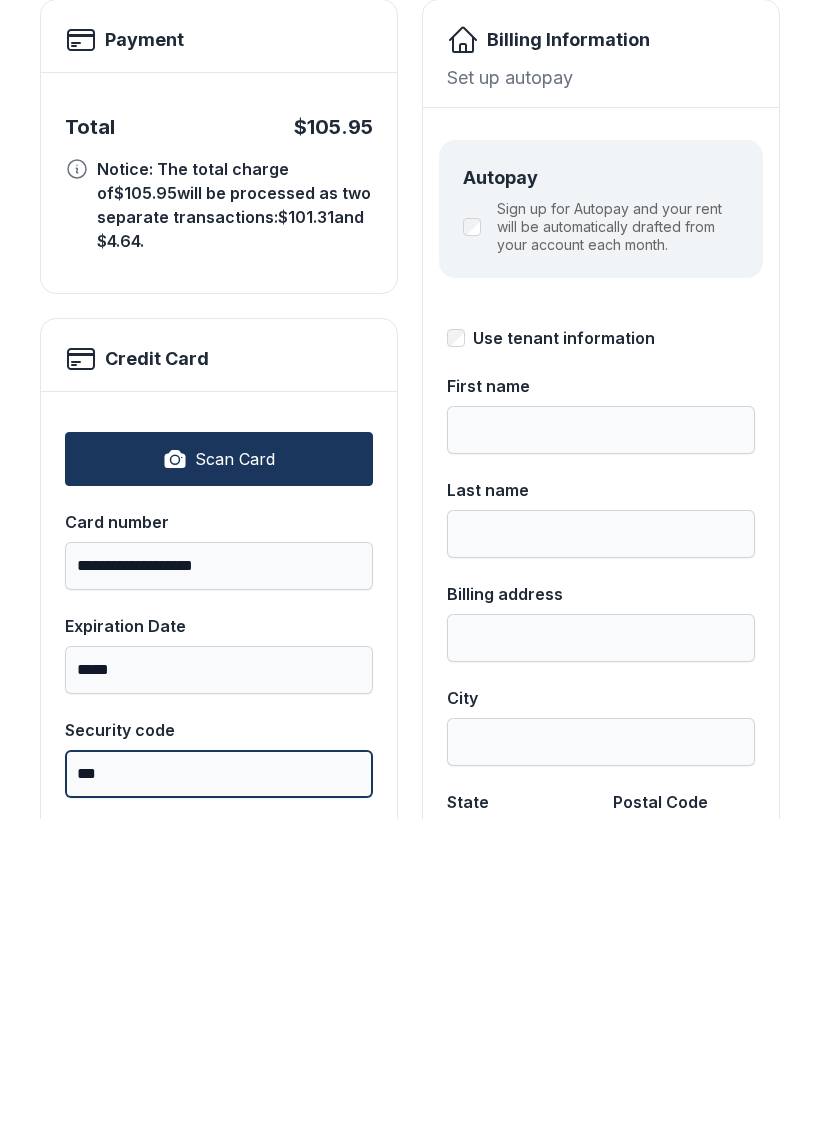 type on "***" 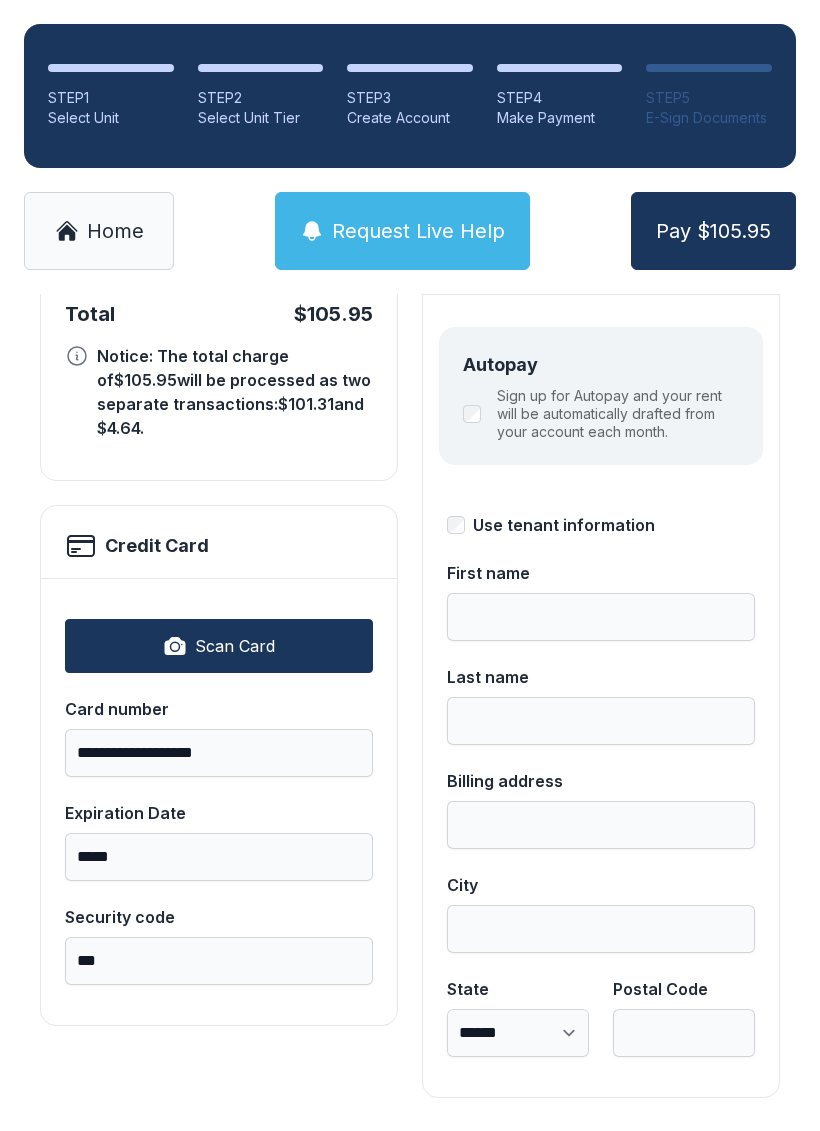 scroll, scrollTop: 218, scrollLeft: 0, axis: vertical 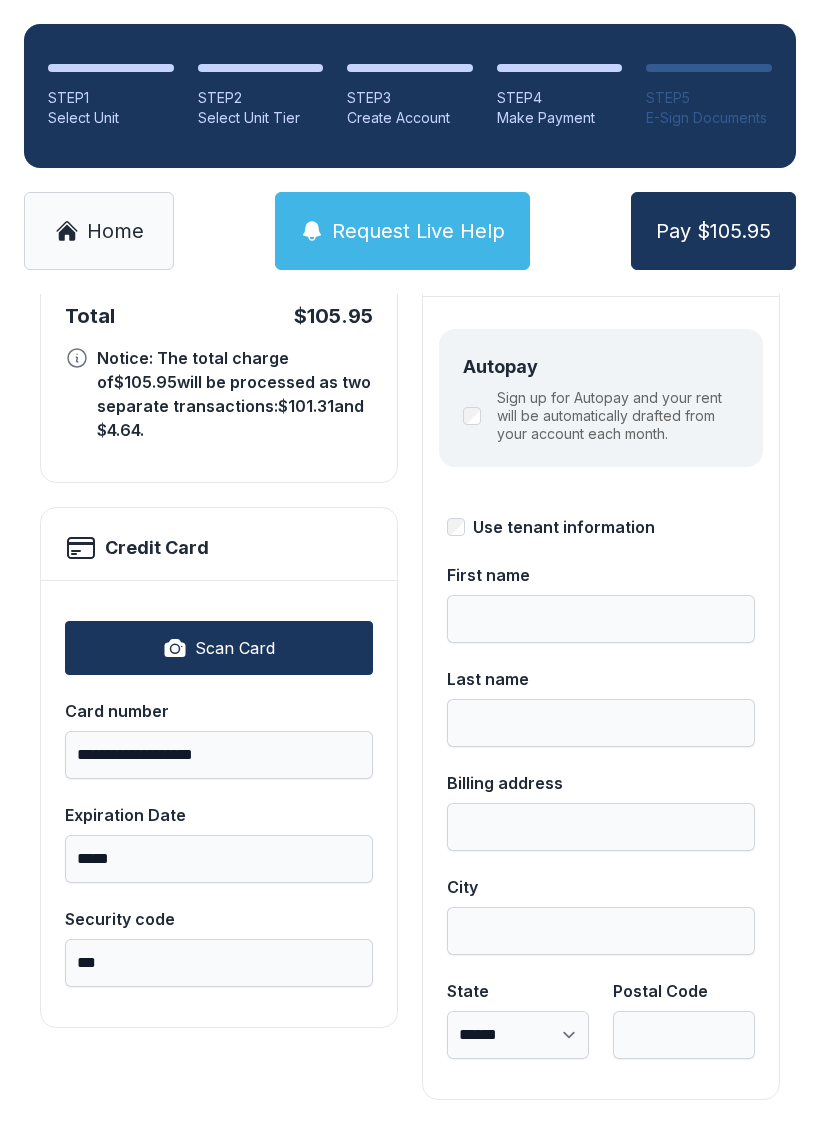 click on "Pay $105.95" at bounding box center [713, 231] 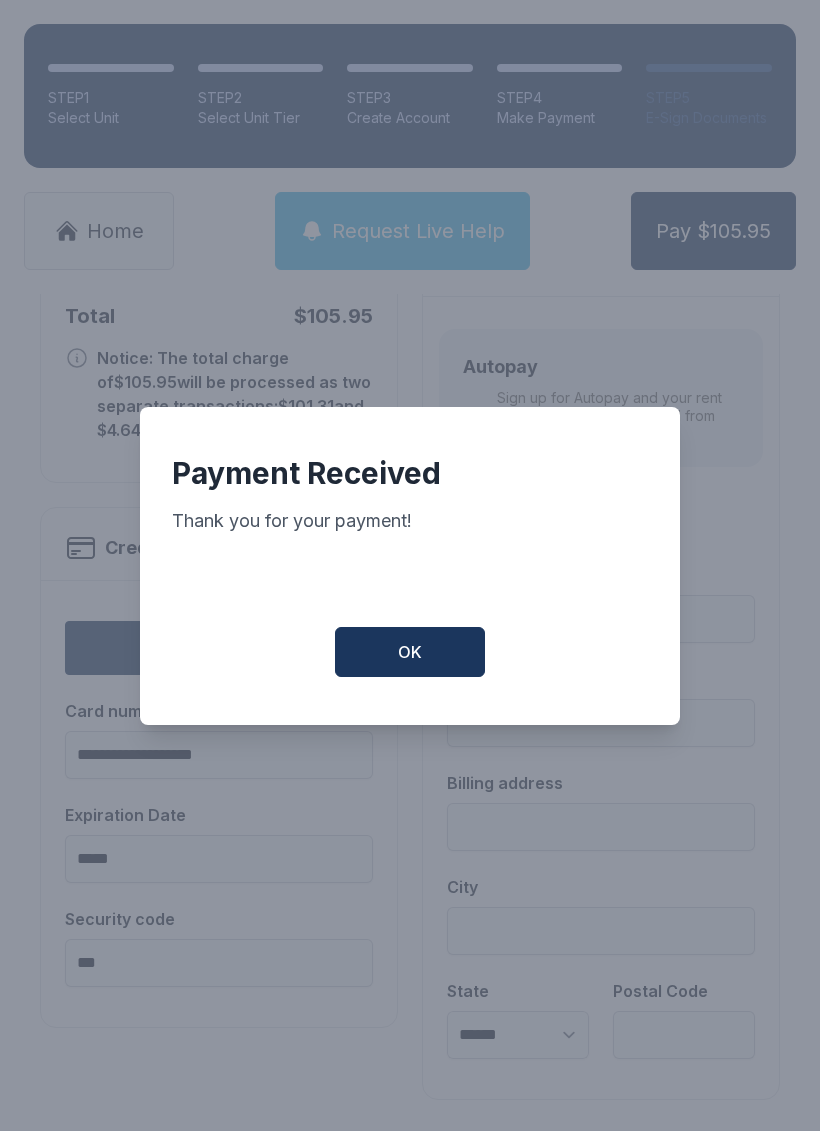 click on "OK" at bounding box center (410, 652) 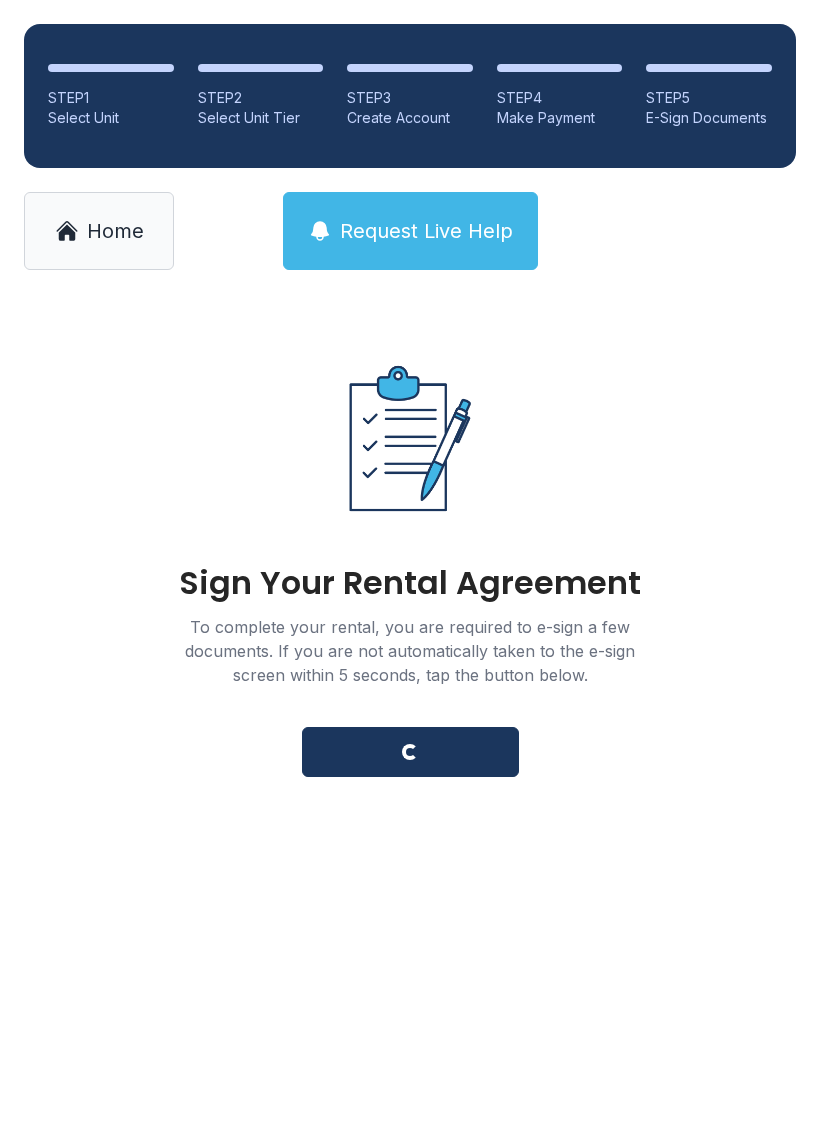 scroll, scrollTop: 0, scrollLeft: 0, axis: both 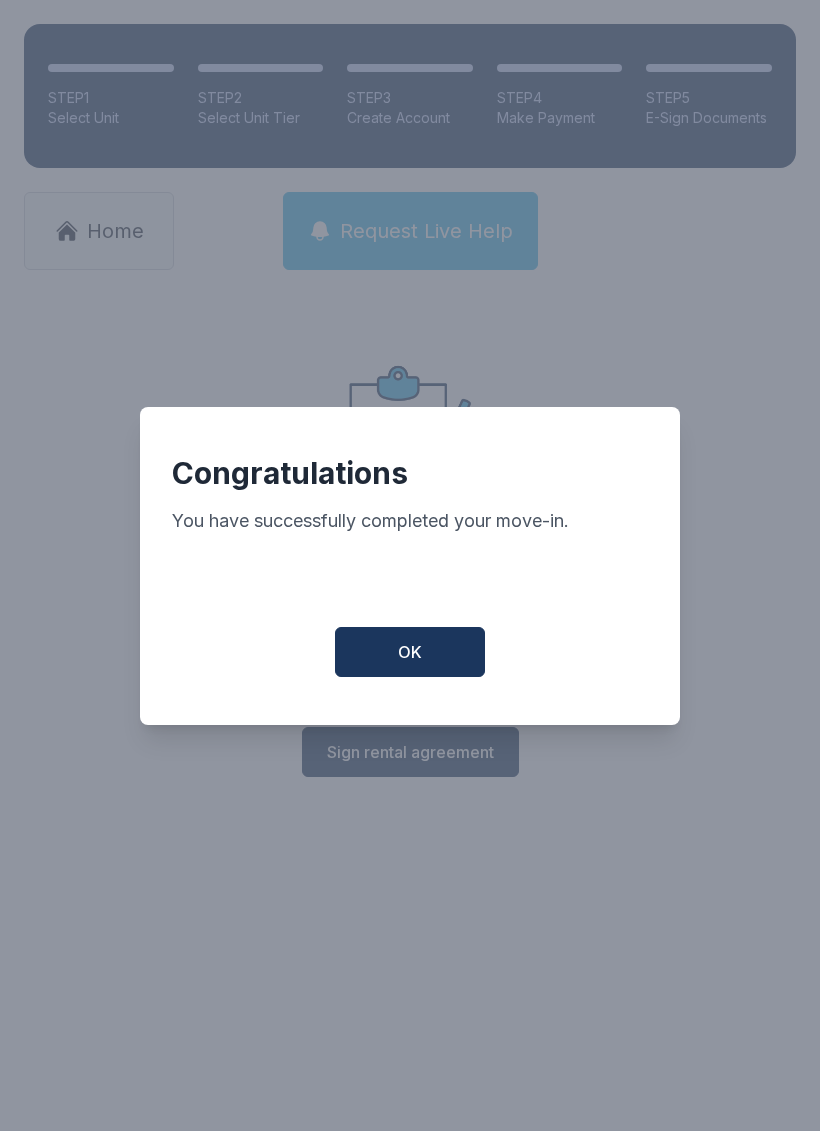 click on "OK" at bounding box center [410, 652] 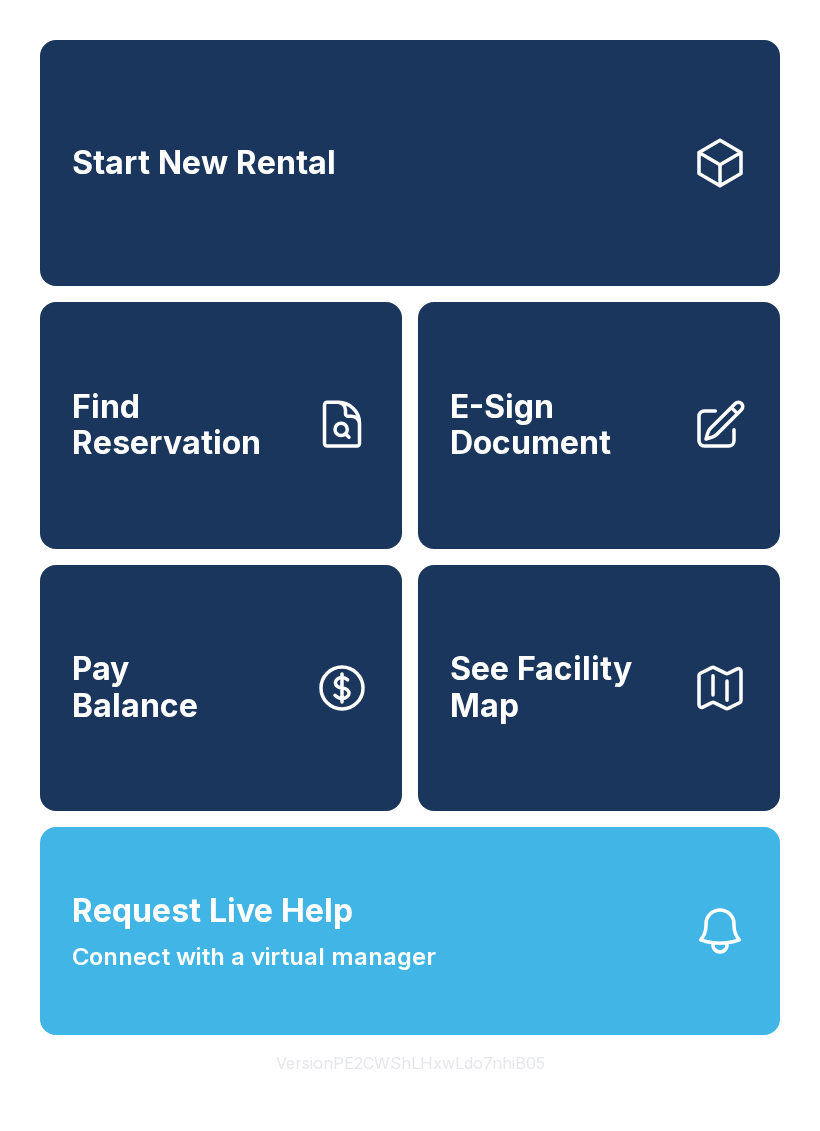 click 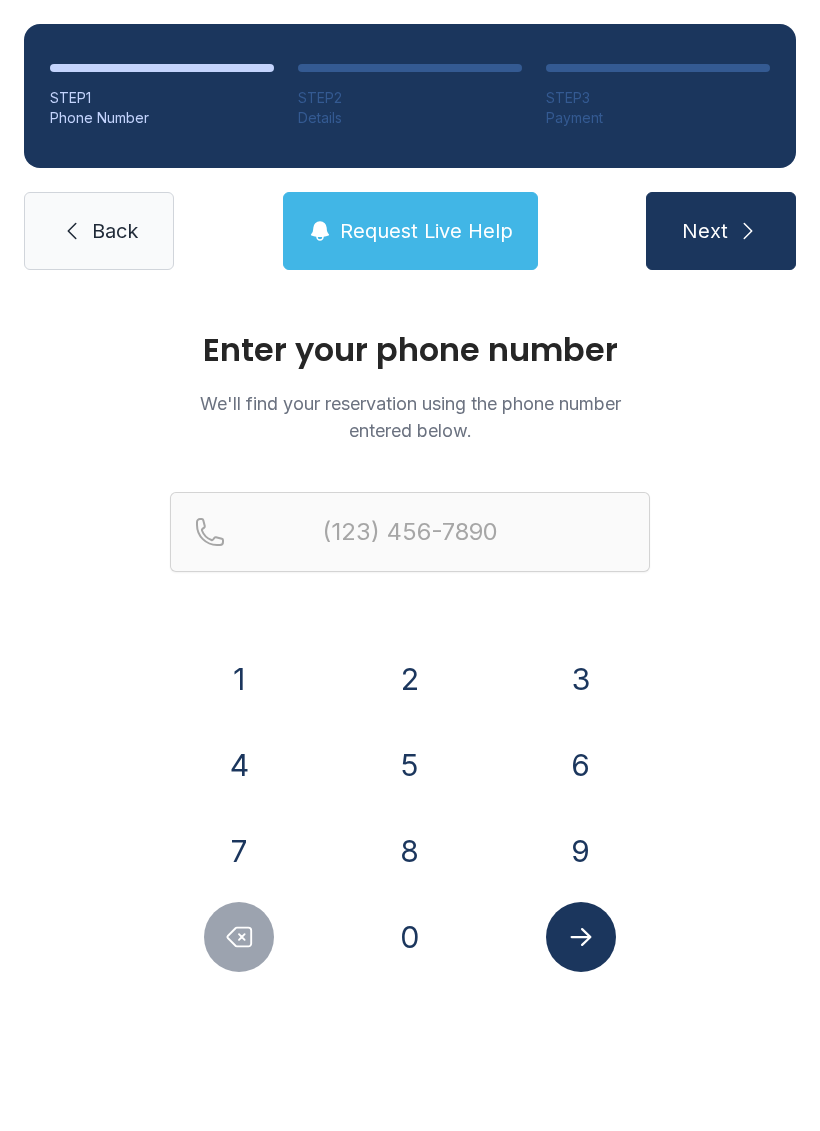 click on "9" at bounding box center (581, 851) 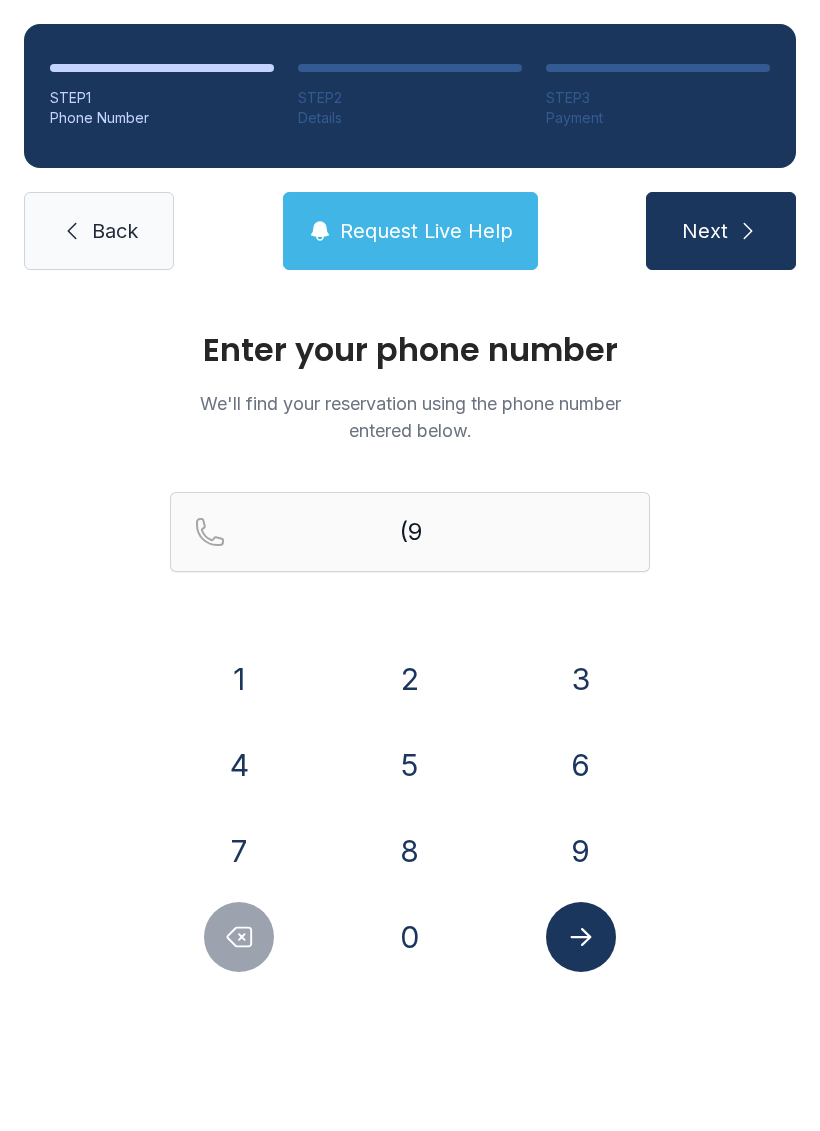 click on "0" at bounding box center (410, 937) 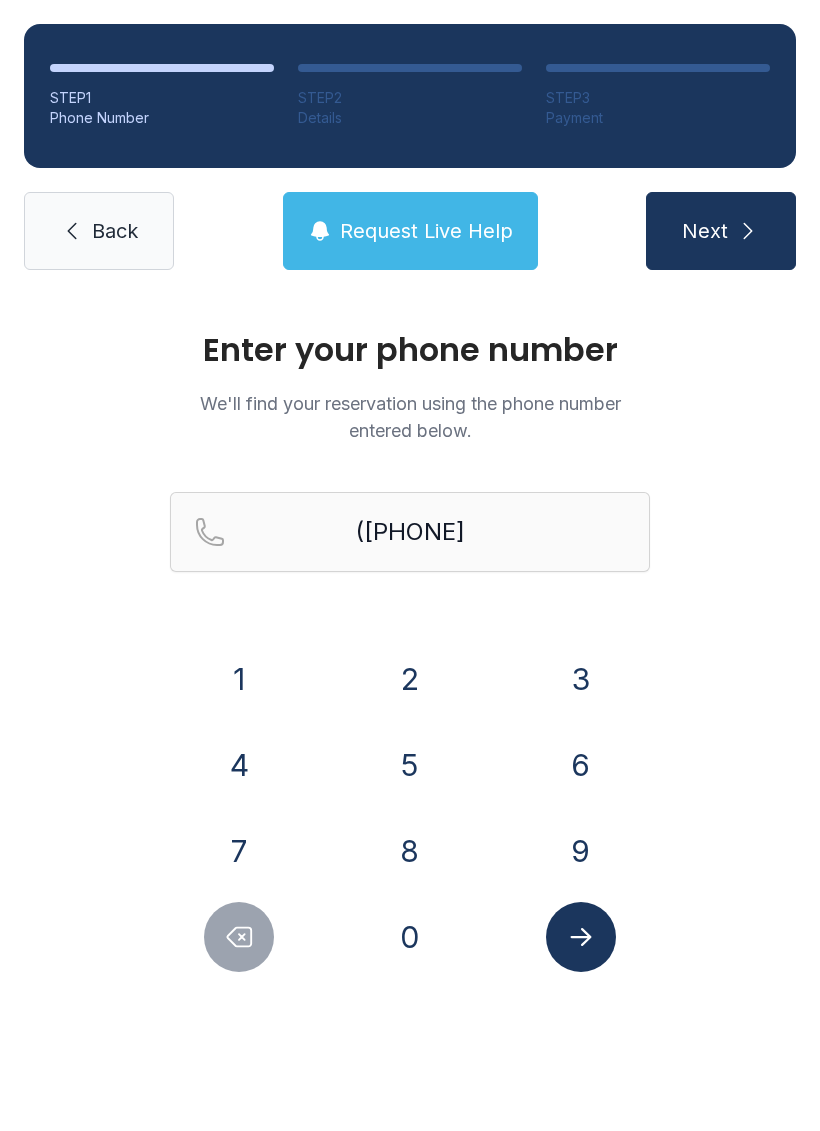 click on "4" at bounding box center (239, 765) 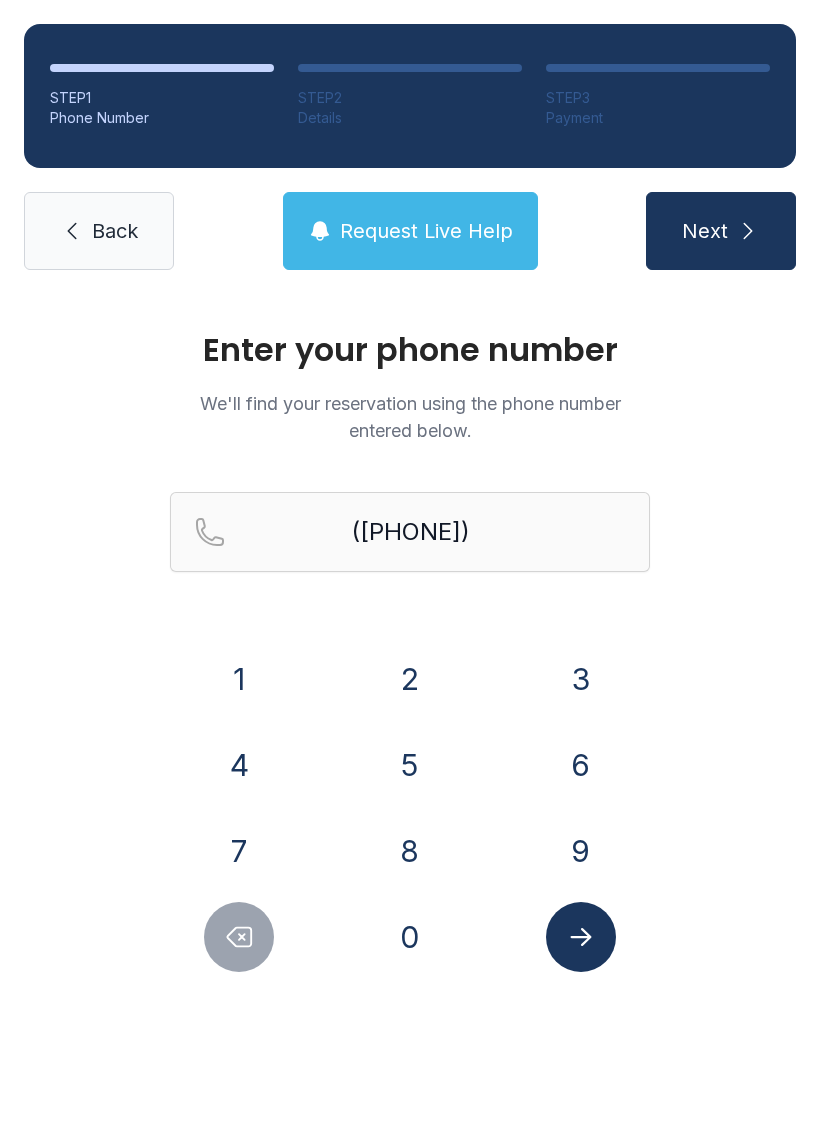 click on "8" at bounding box center [410, 851] 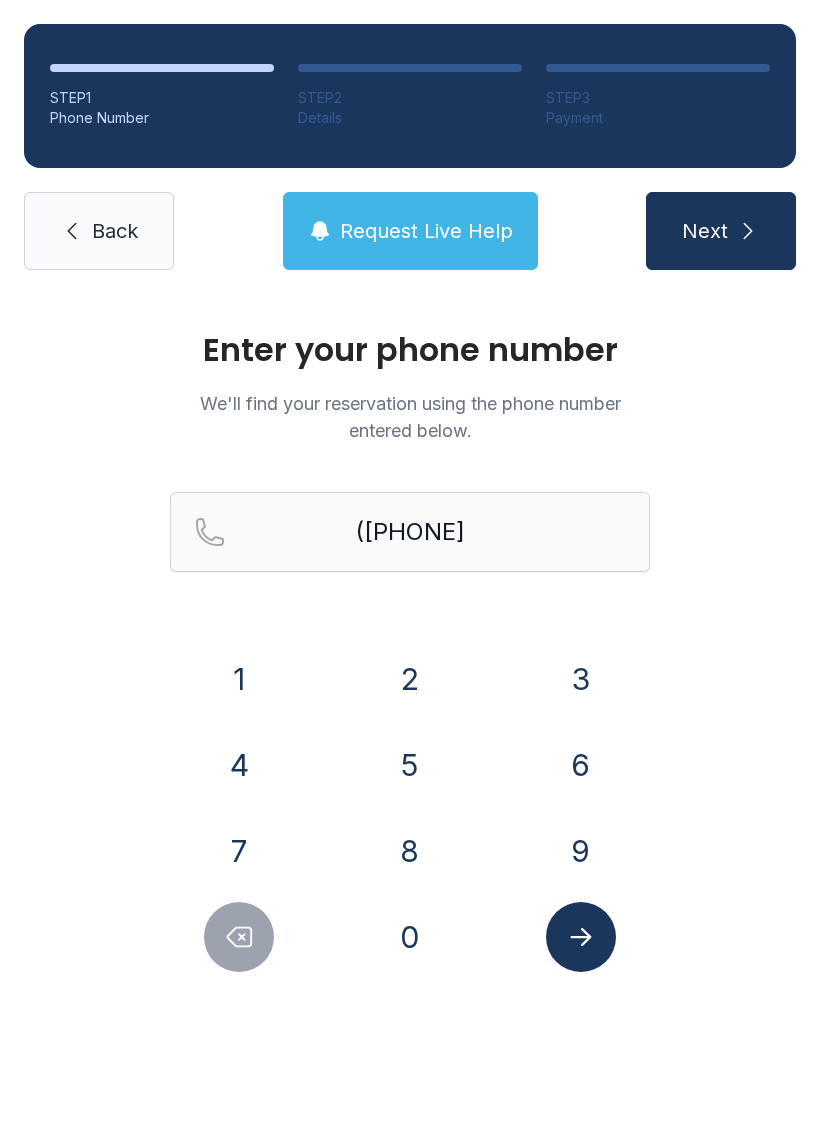 click on "0" at bounding box center (410, 937) 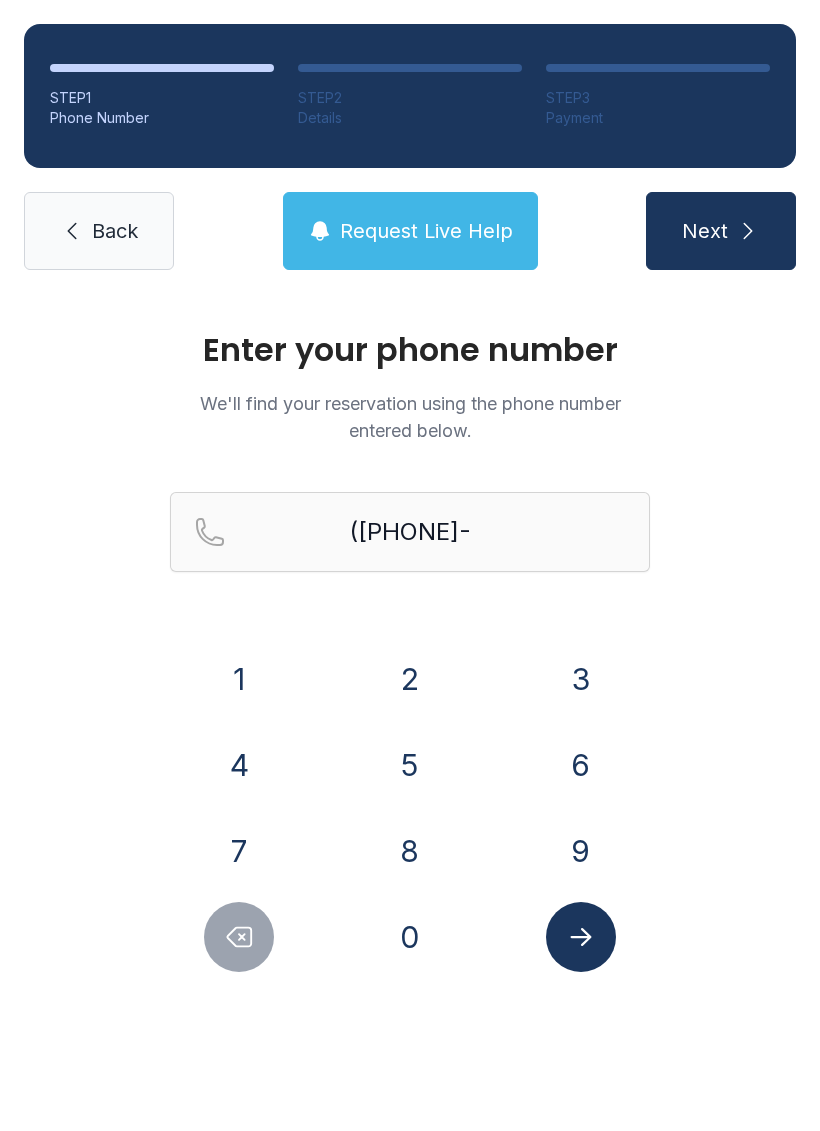 click on "0" at bounding box center (410, 937) 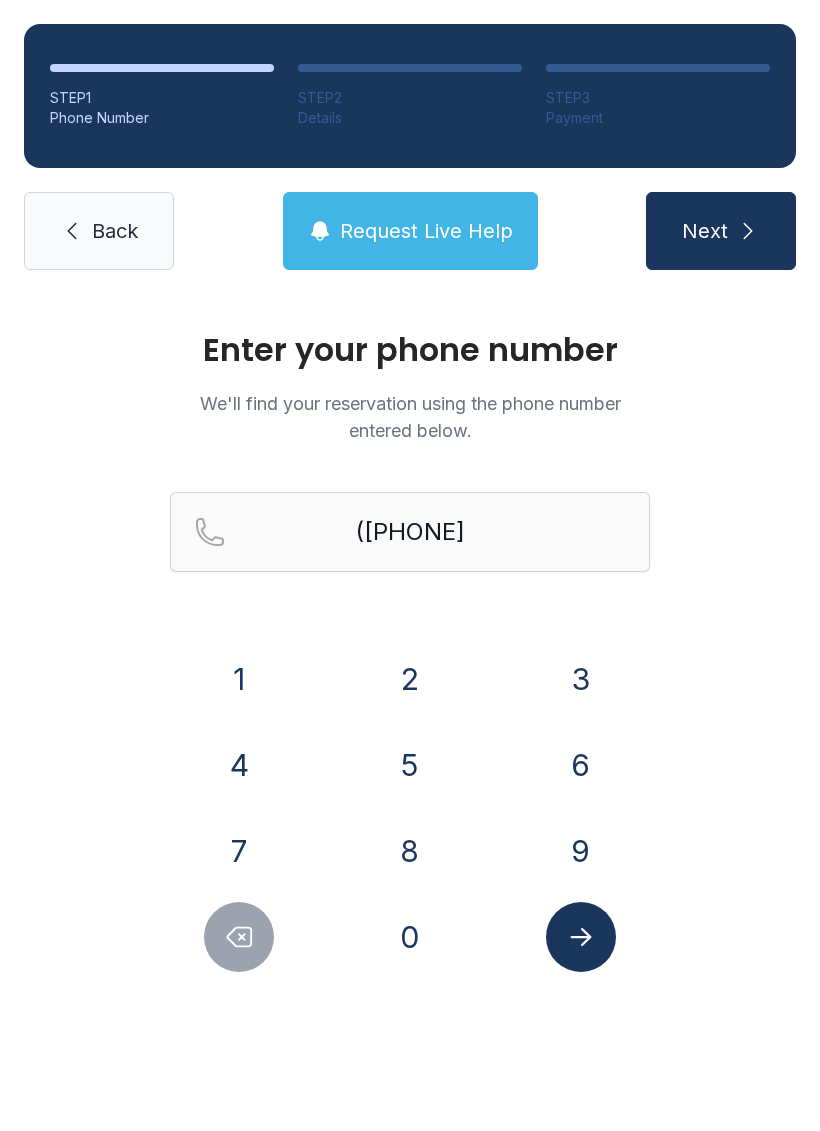 click on "4" at bounding box center [239, 765] 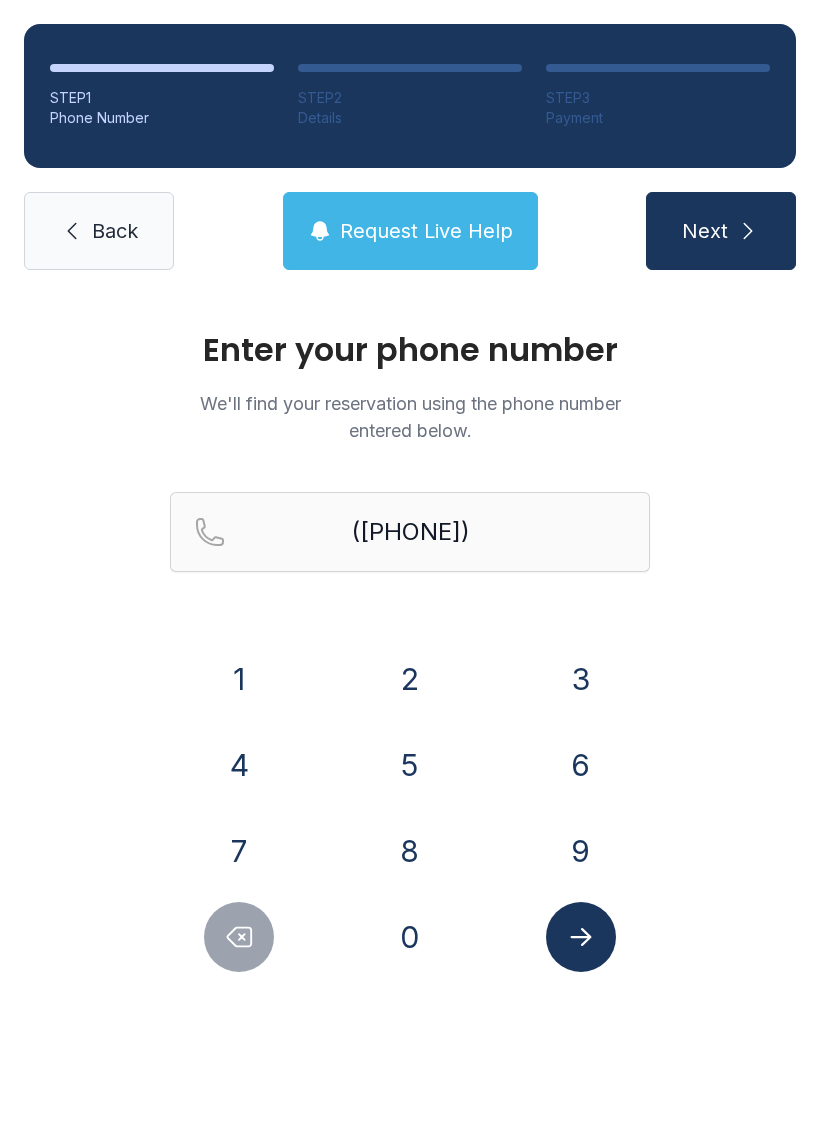 click 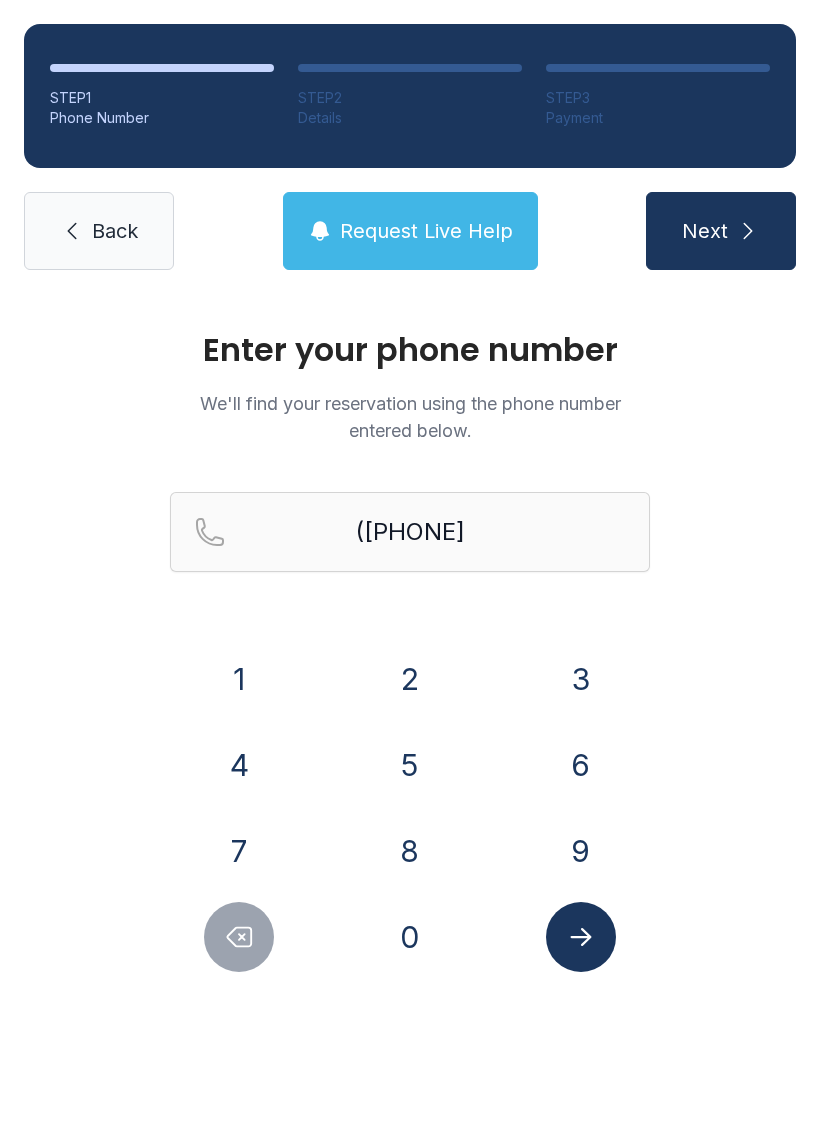 click on "4" at bounding box center [239, 765] 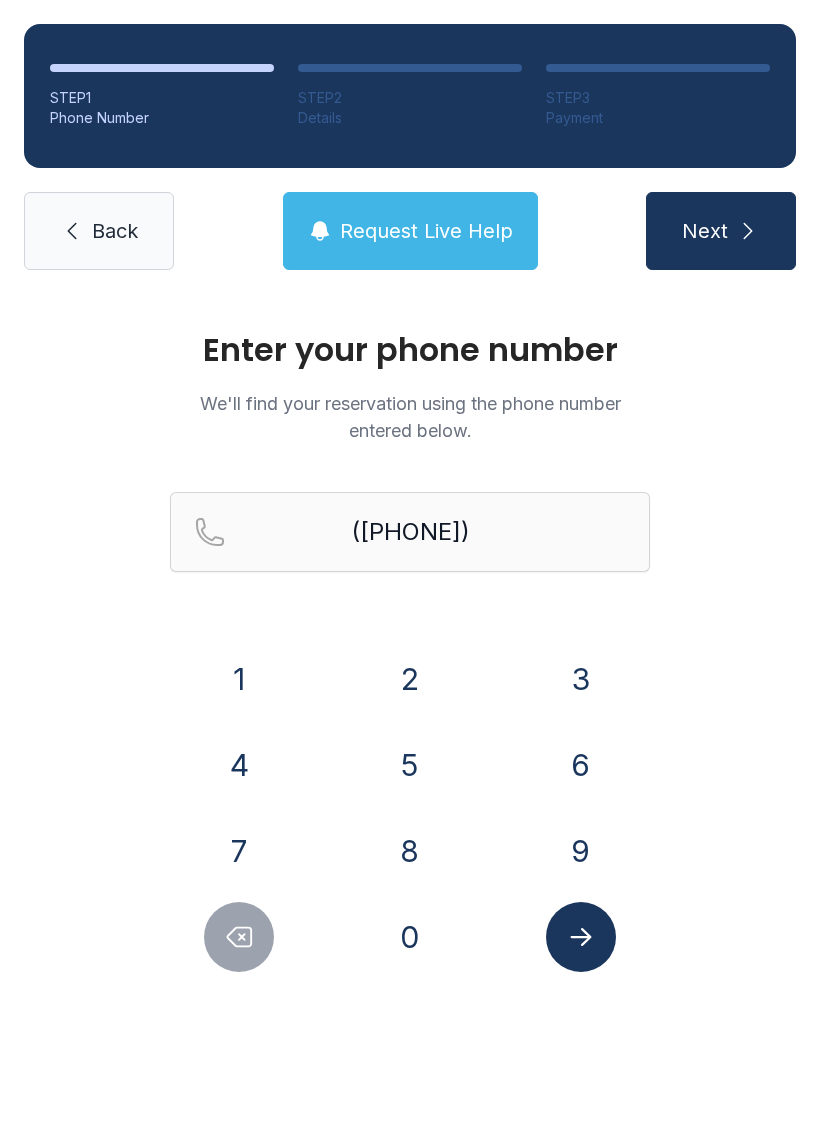 click on "6" at bounding box center [581, 765] 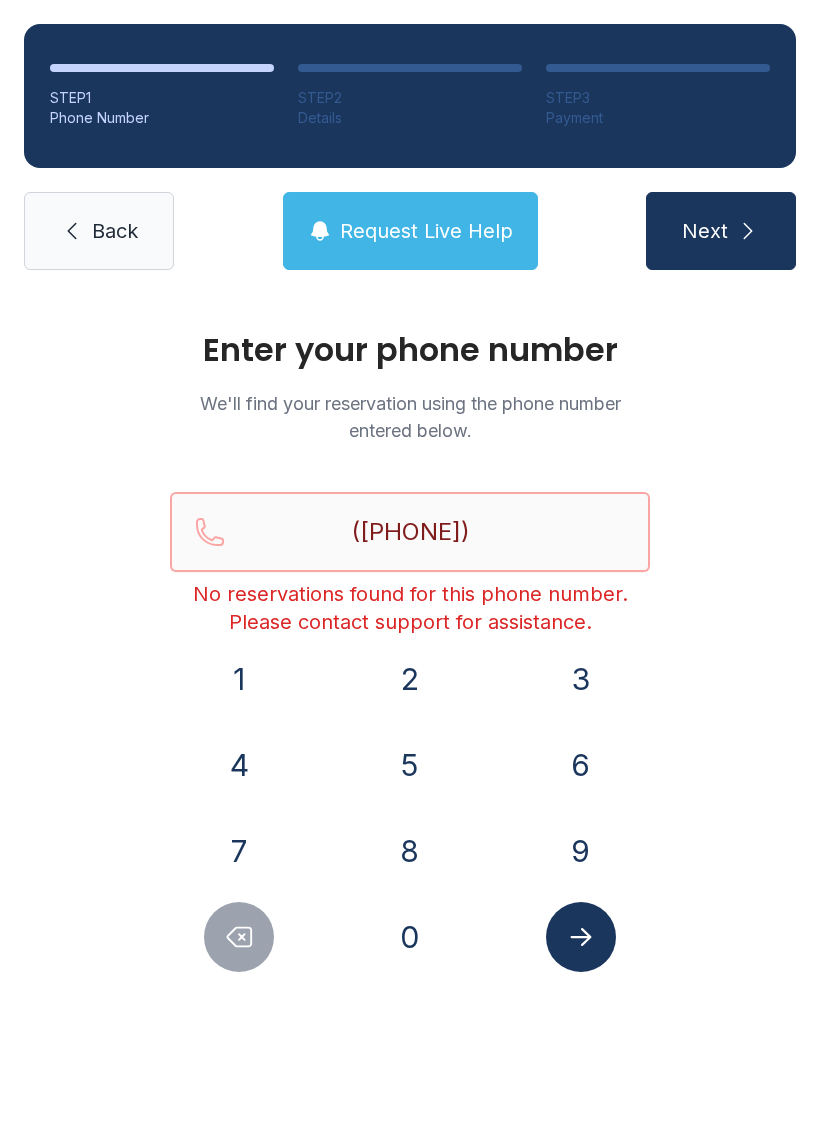 click on "([PHONE])" at bounding box center (410, 532) 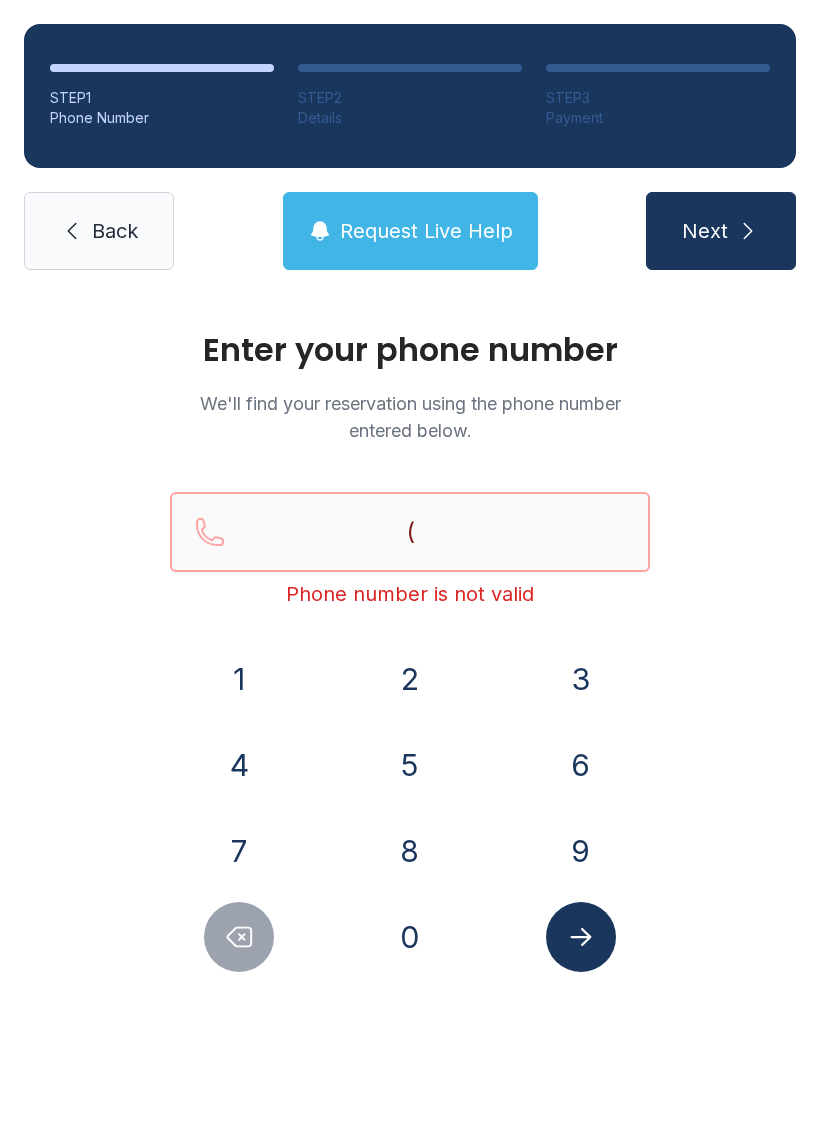 type on "(" 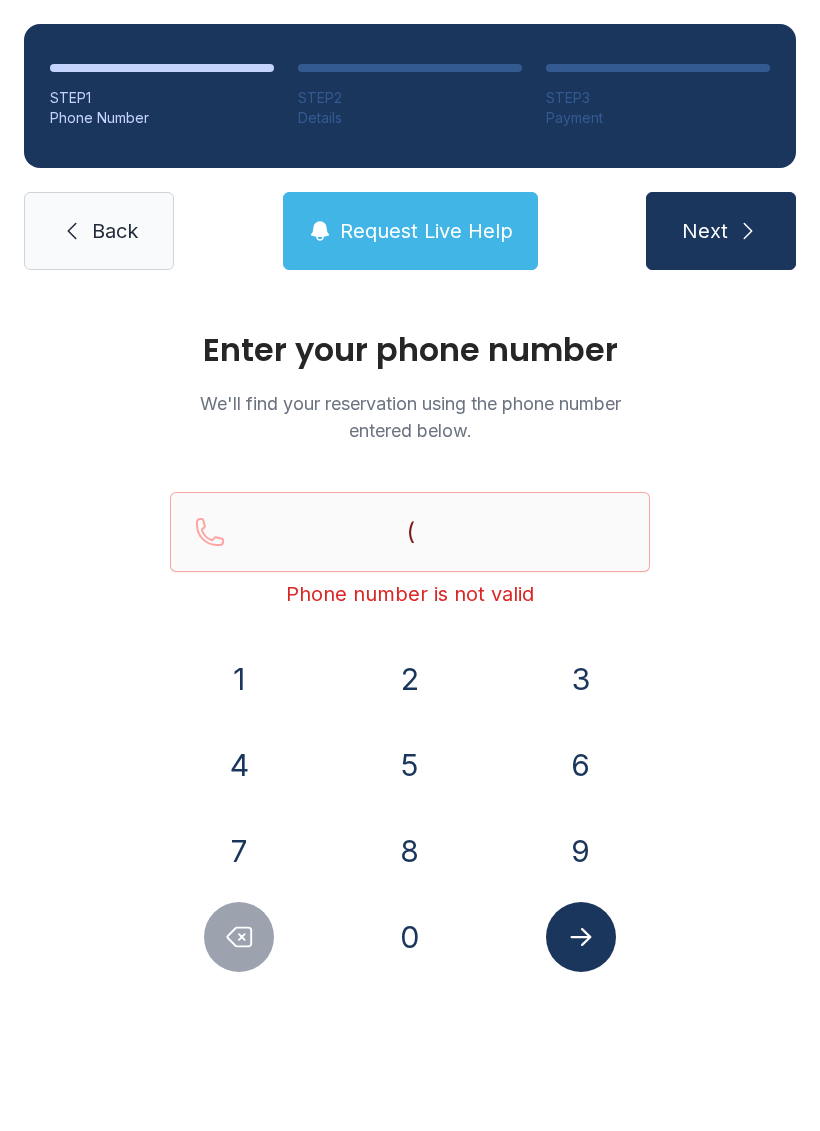 click on "Enter your [PHONE] number We'll find your reservation using the [PHONE] number entered below. ( [PHONE] is not valid 1 2 3 4 5 6 7 8 9 0" at bounding box center (410, 673) 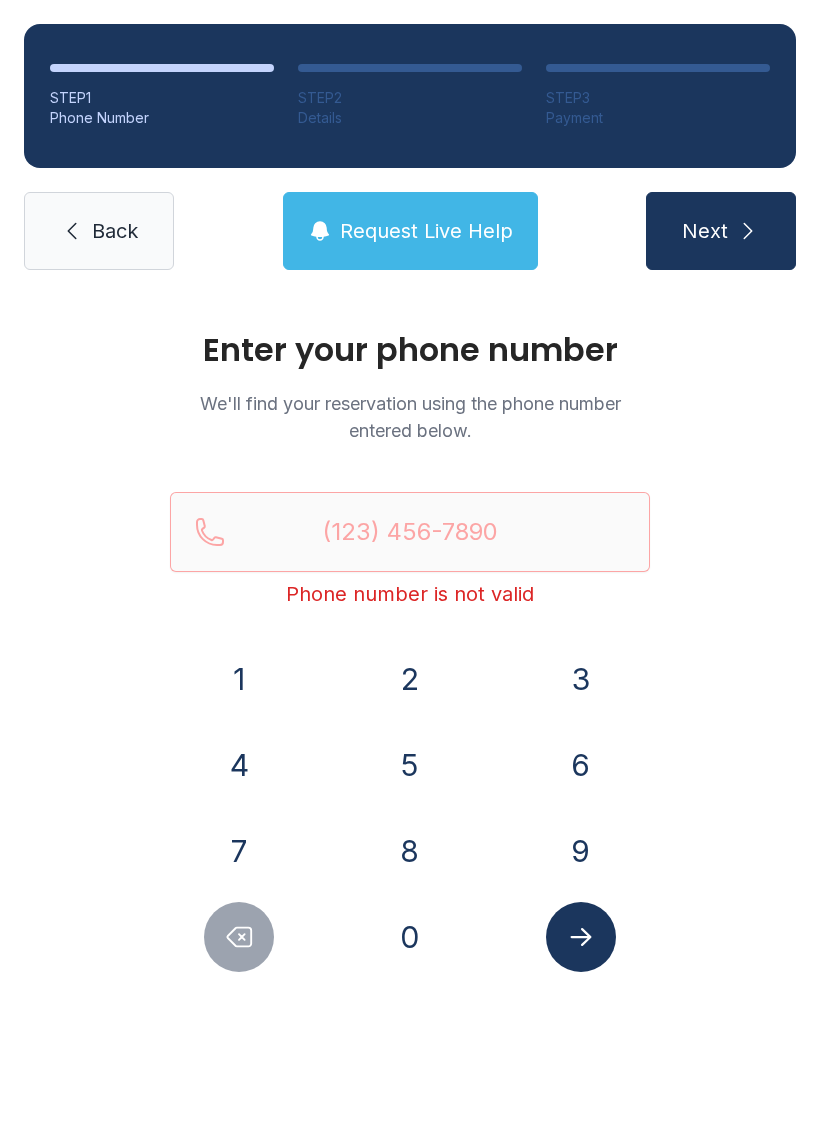 click on "Request Live Help" at bounding box center (426, 231) 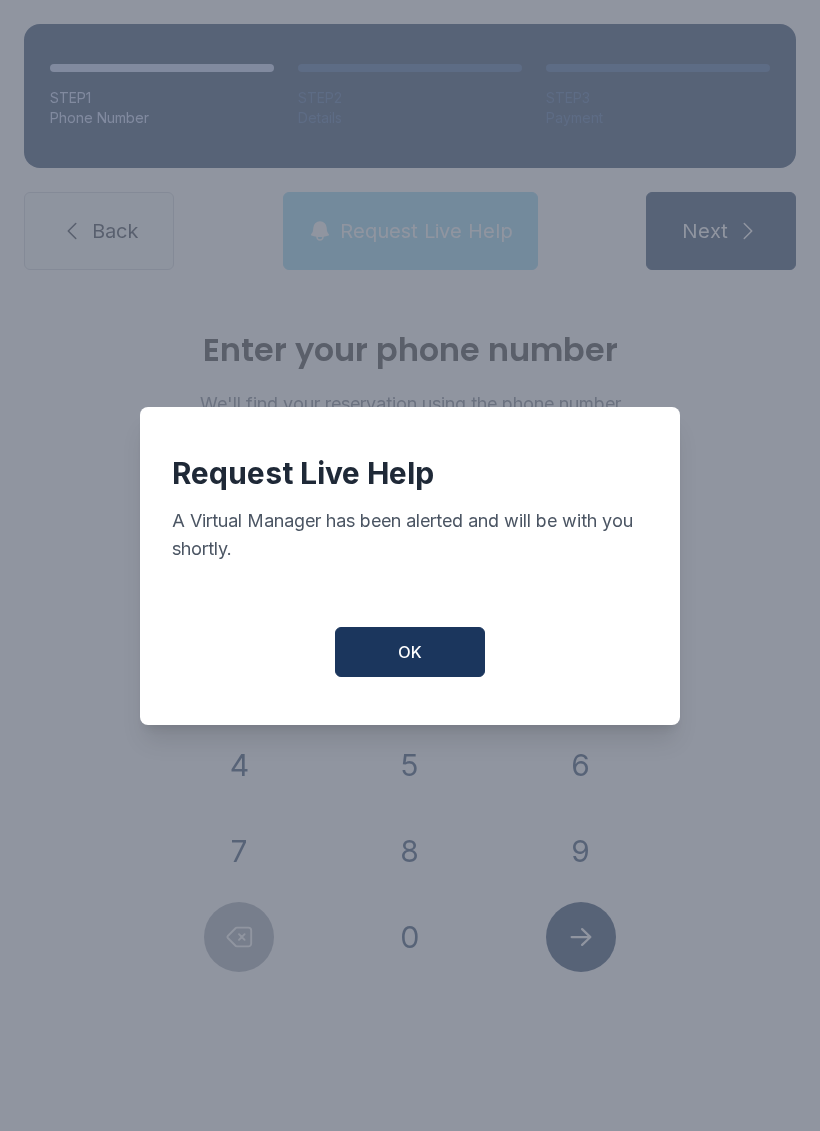 click on "OK" at bounding box center [410, 652] 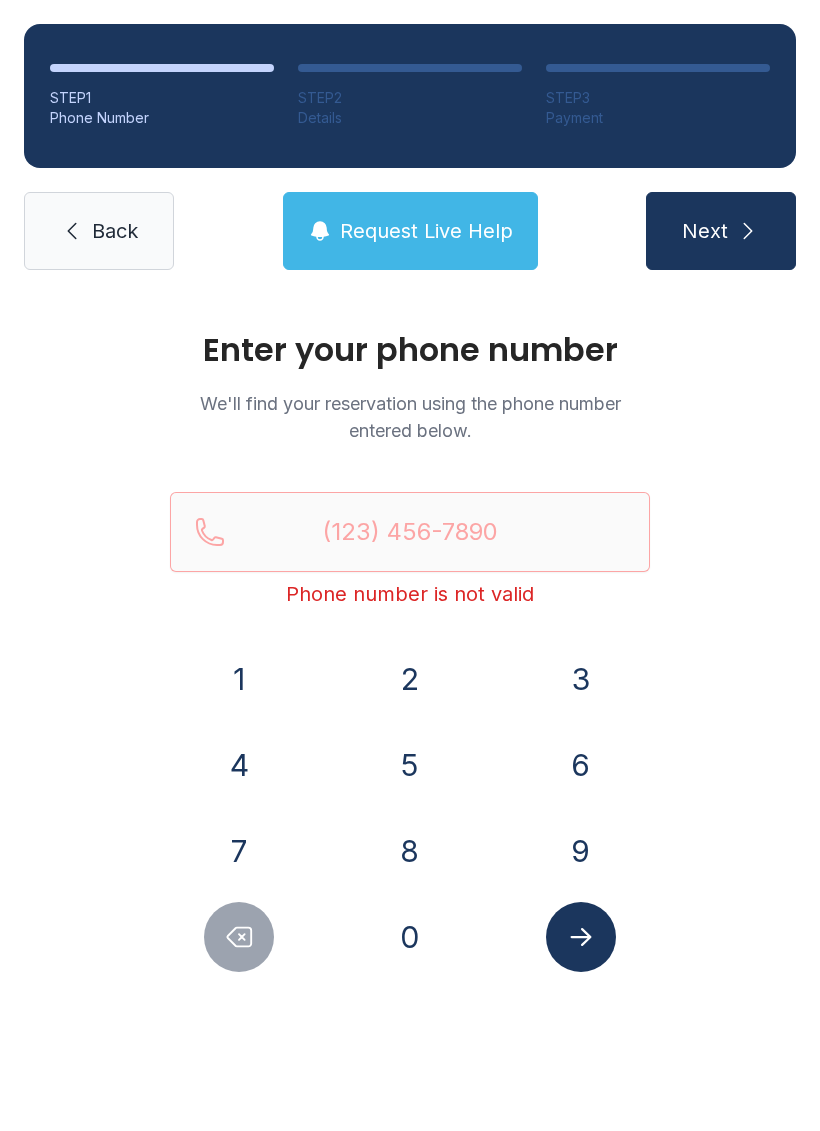 click on "Request Live Help" at bounding box center [426, 231] 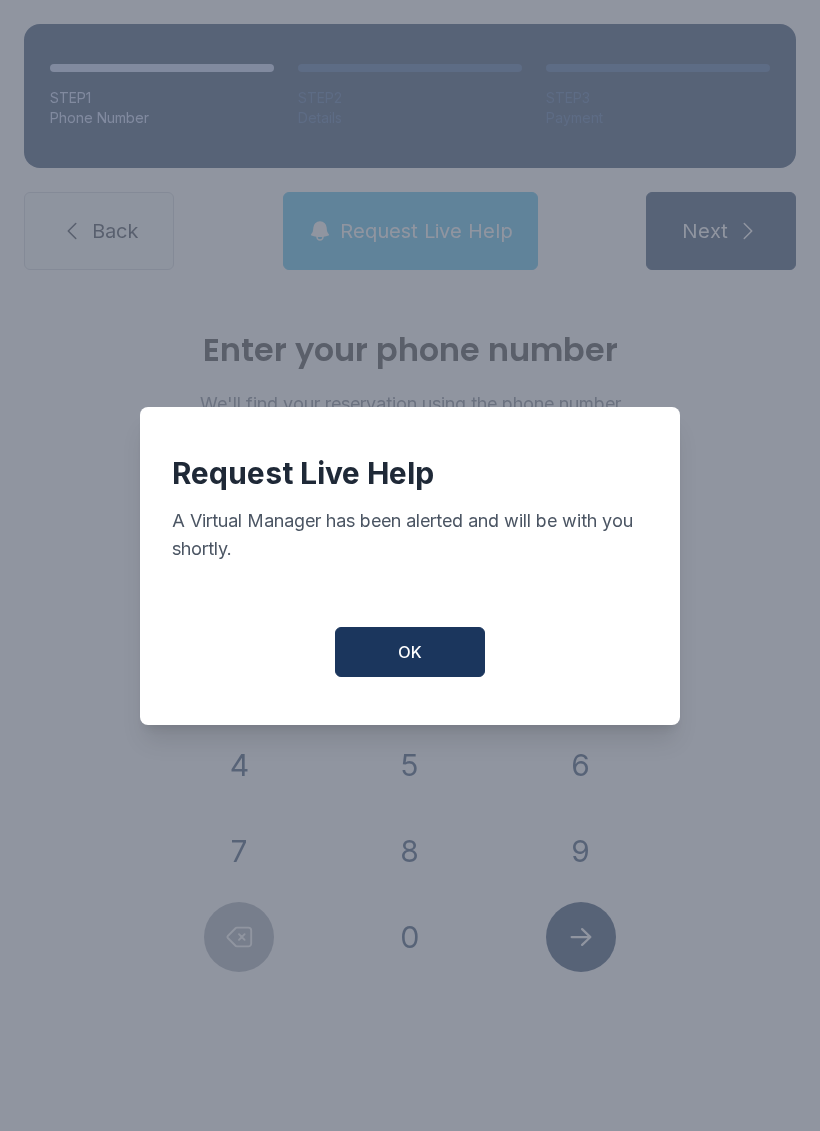 click on "OK" at bounding box center [410, 652] 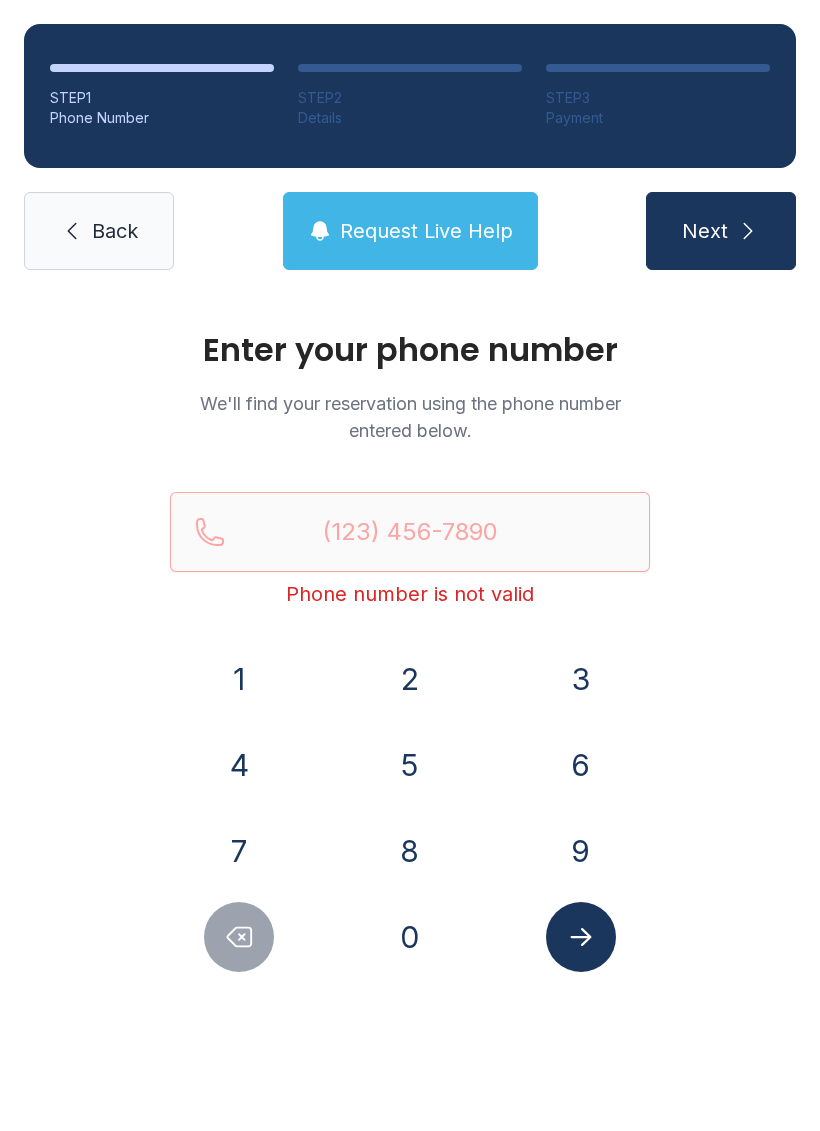 click at bounding box center [239, 937] 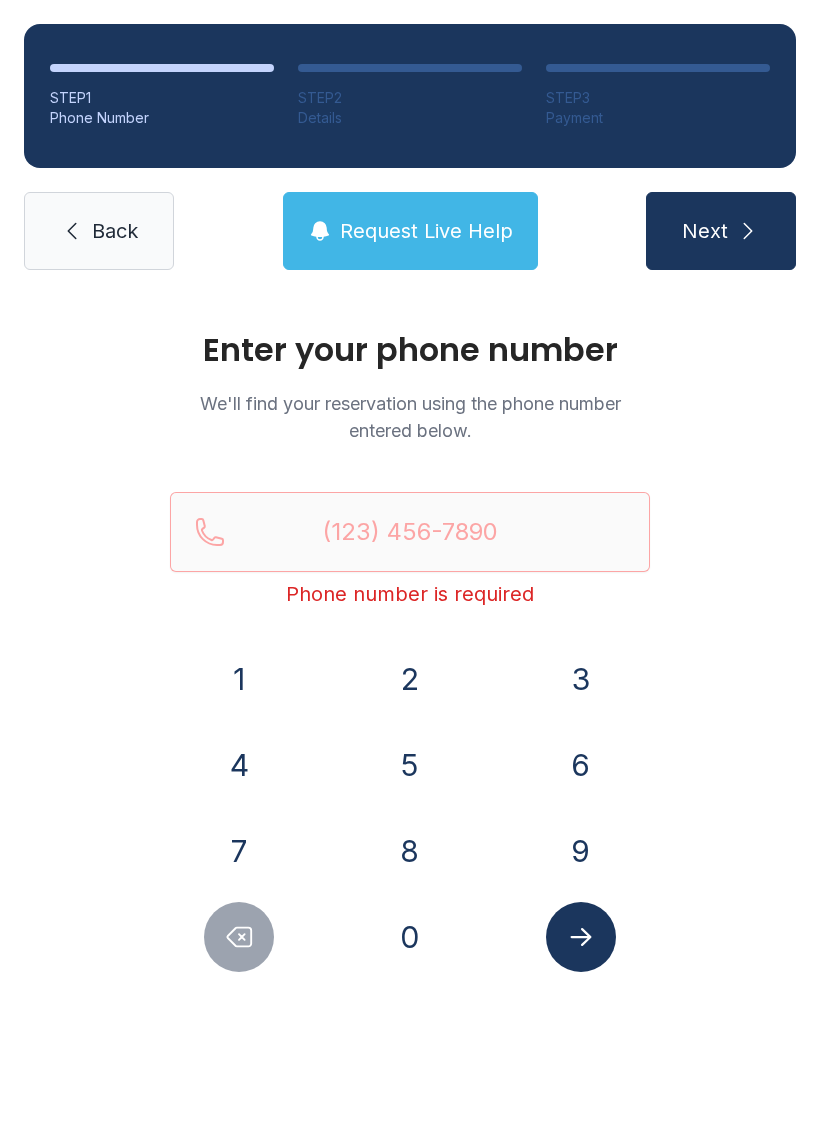 click on "Back" at bounding box center [115, 231] 